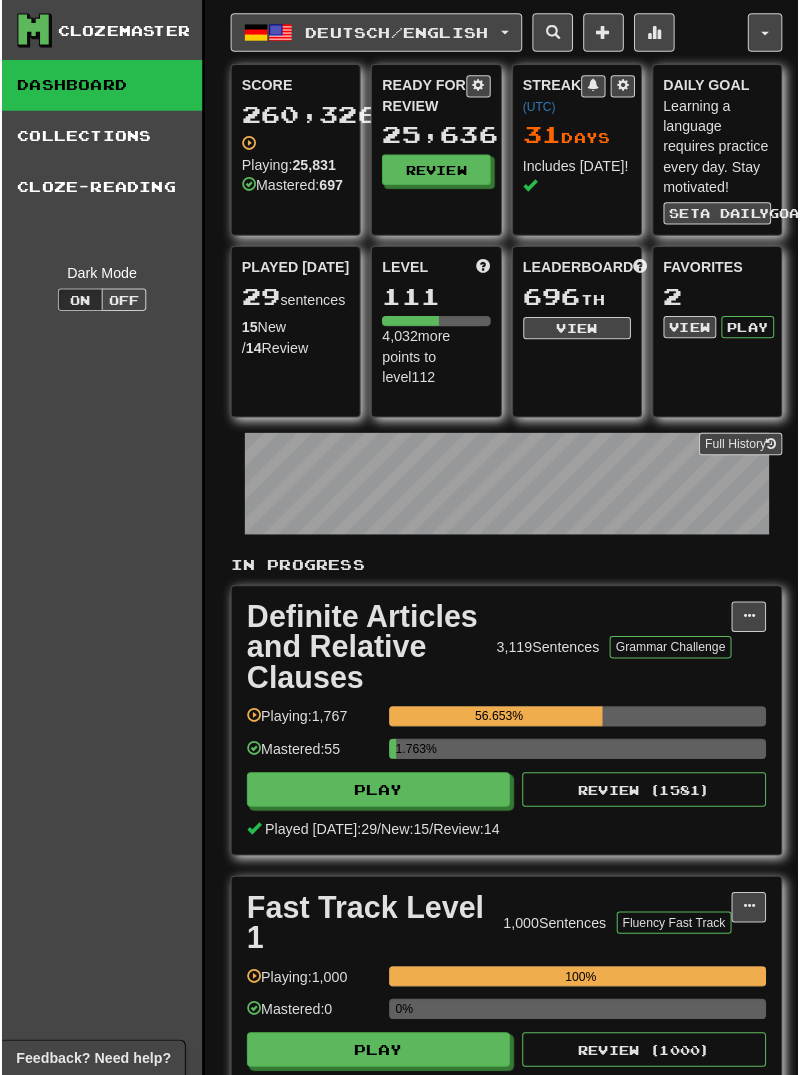 scroll, scrollTop: 0, scrollLeft: 0, axis: both 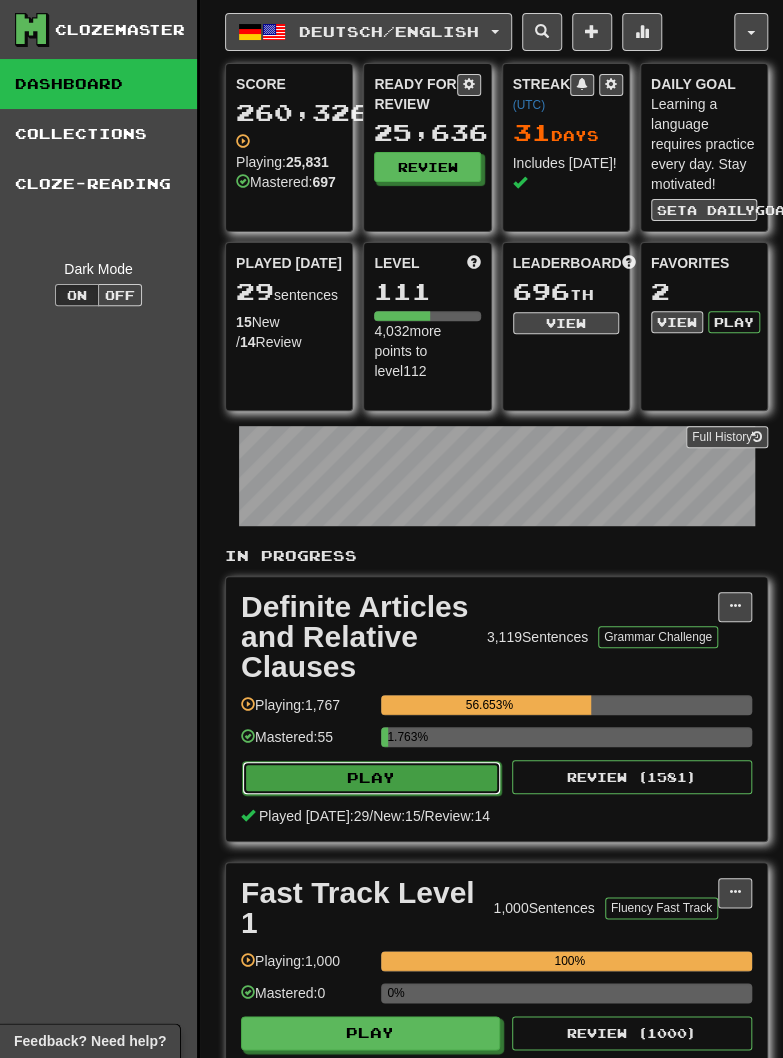 click on "Play" at bounding box center (371, 778) 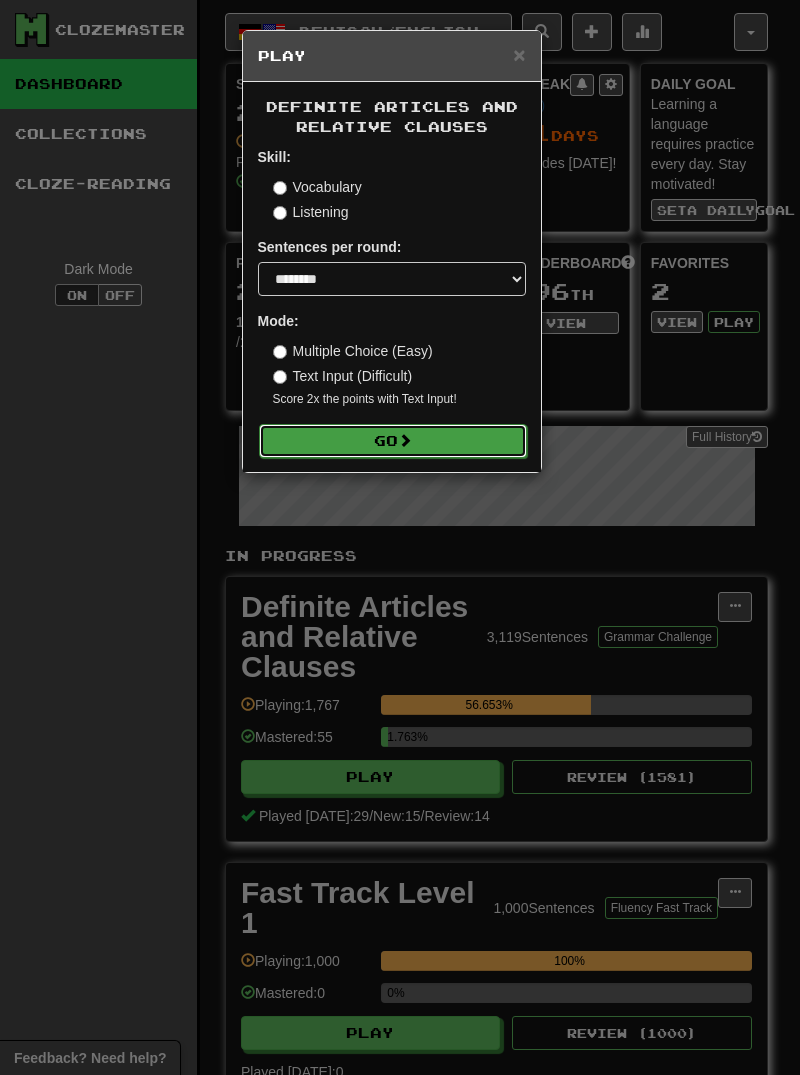 click on "Go" at bounding box center (393, 441) 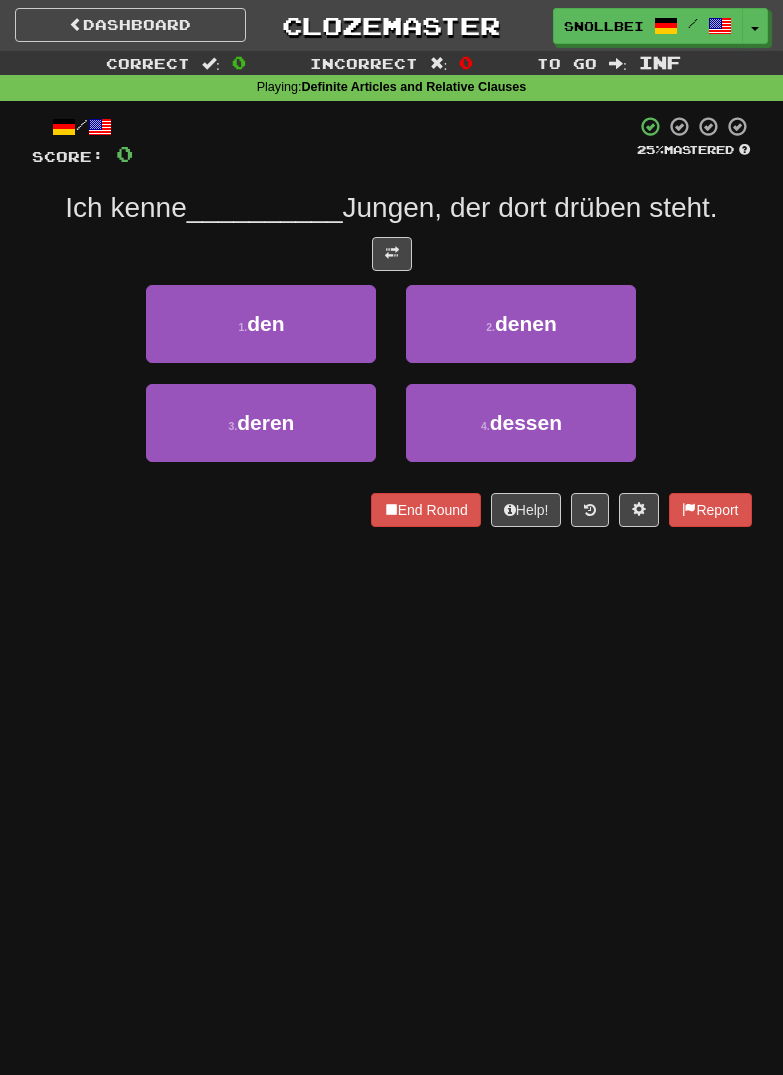 scroll, scrollTop: 0, scrollLeft: 0, axis: both 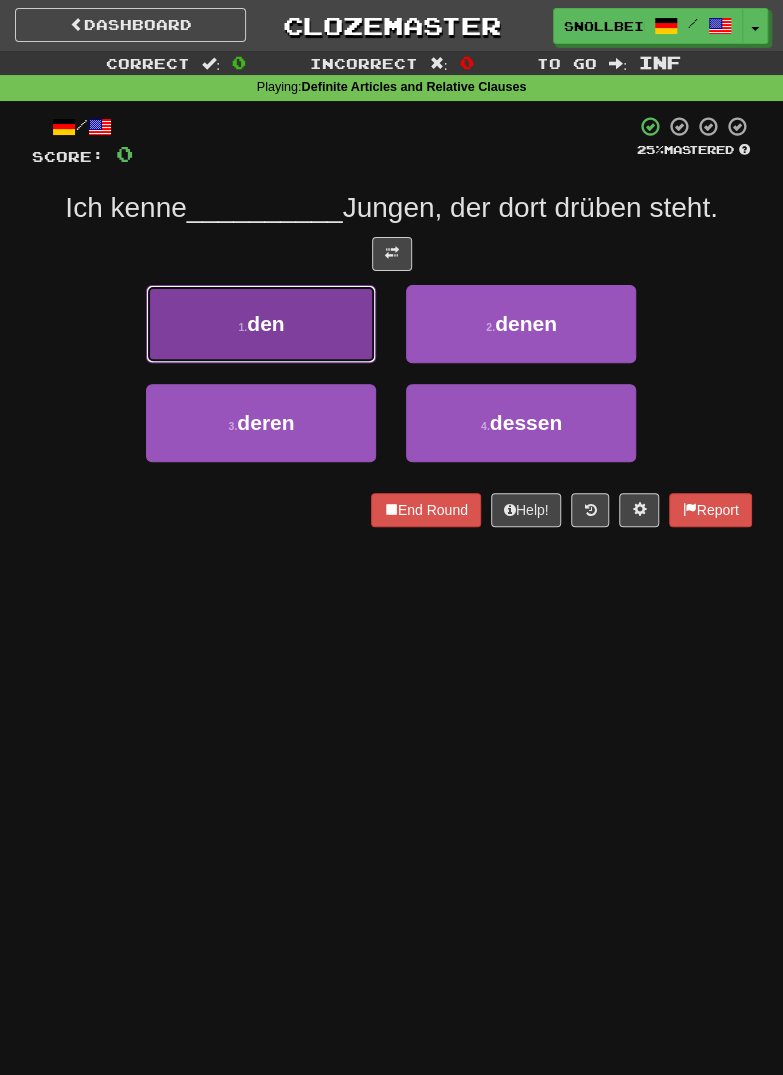 click on "1 .  den" at bounding box center [261, 324] 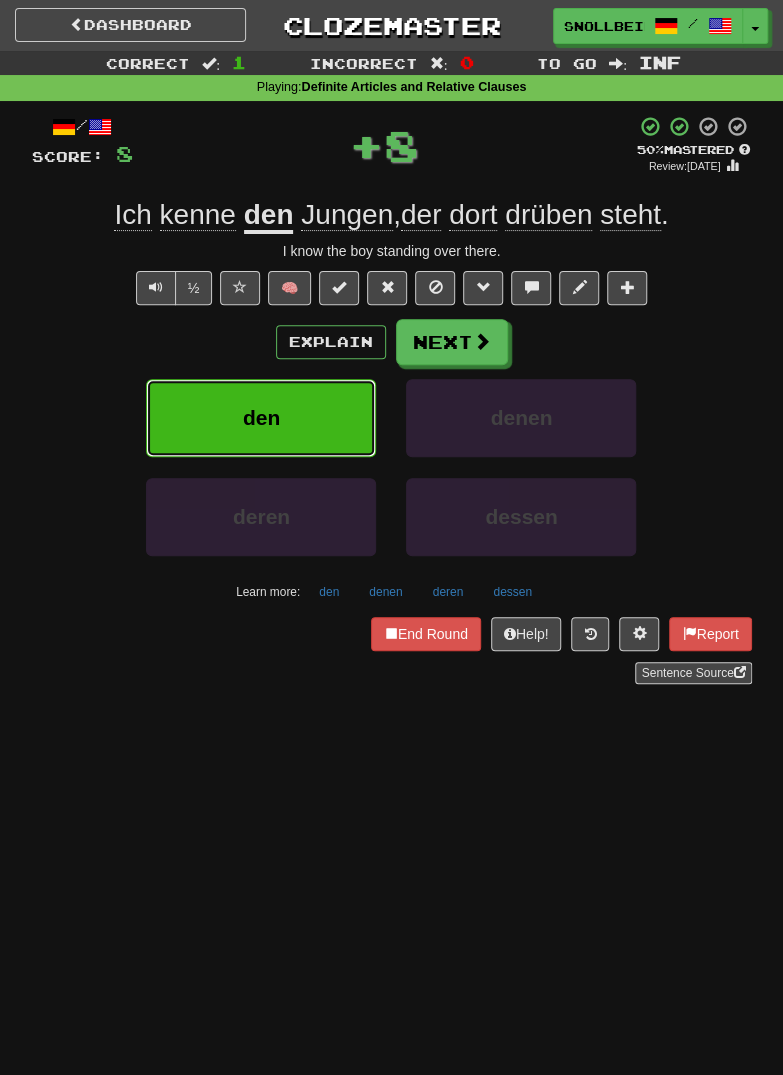 click on "den" at bounding box center [261, 418] 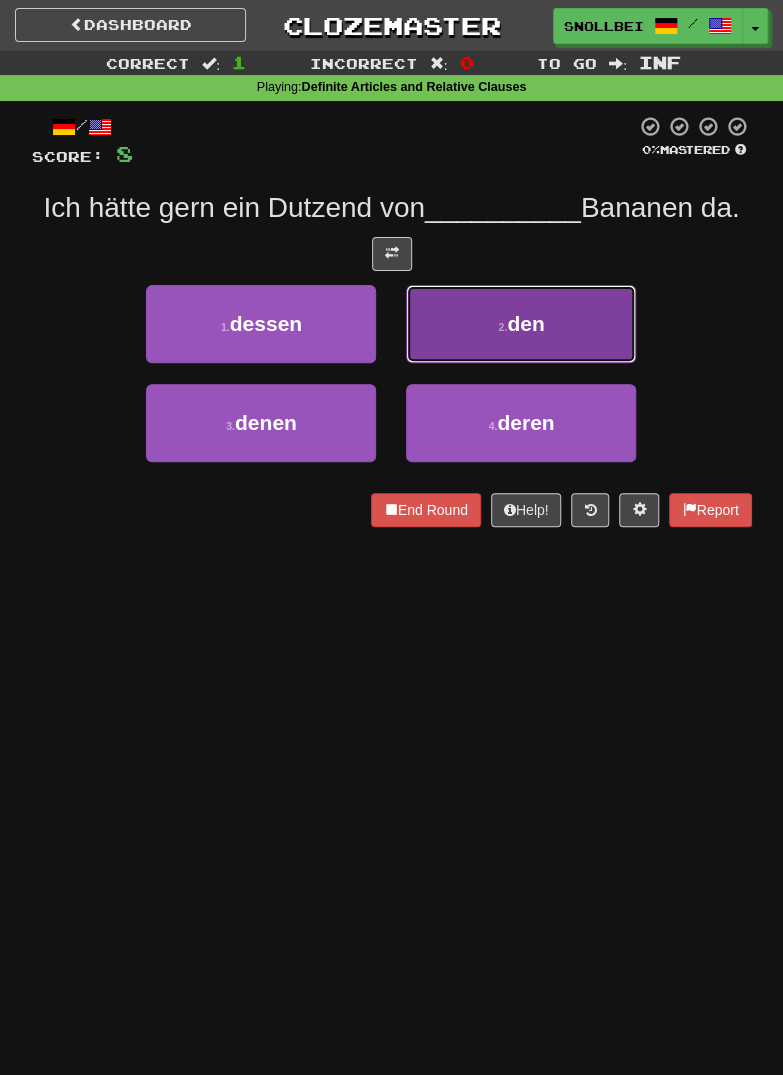 click on "2 .  den" at bounding box center [521, 324] 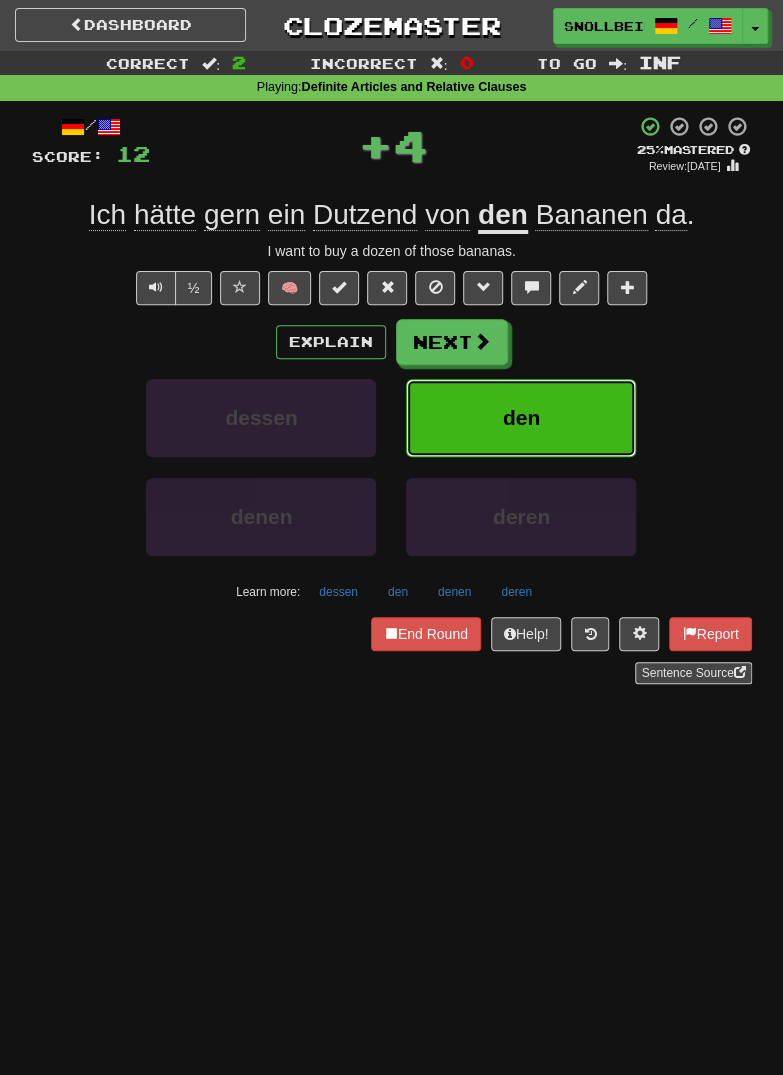 click on "den" at bounding box center [521, 418] 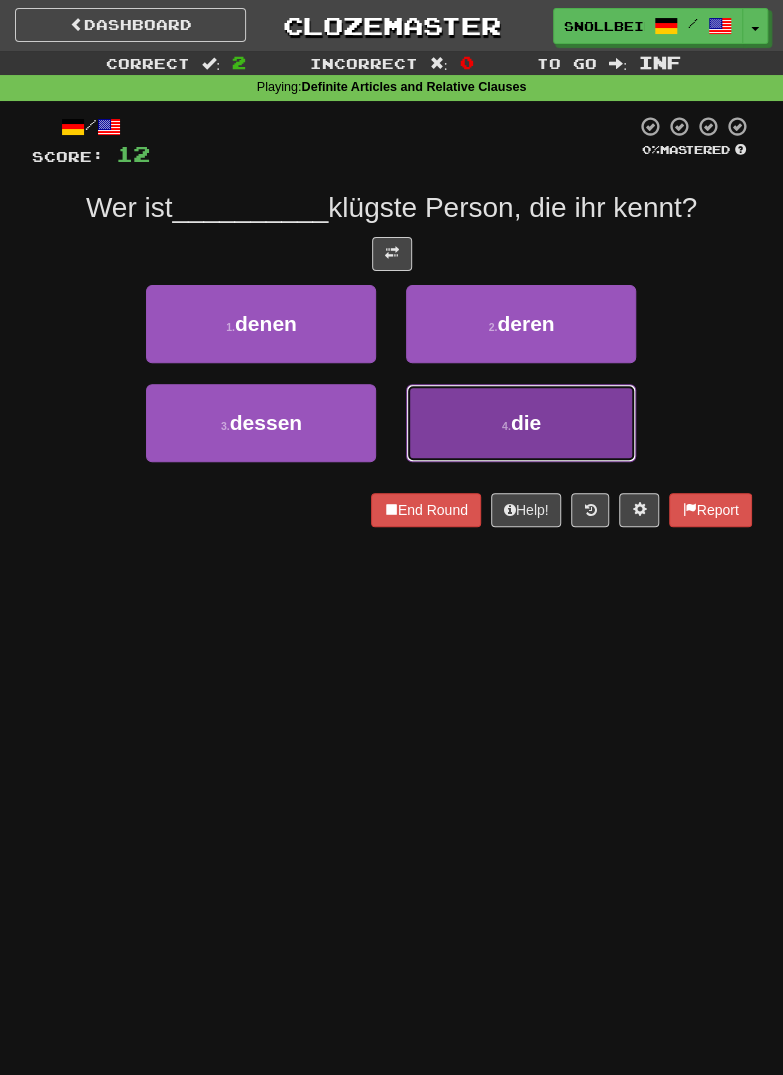 click on "4 .  die" at bounding box center (521, 423) 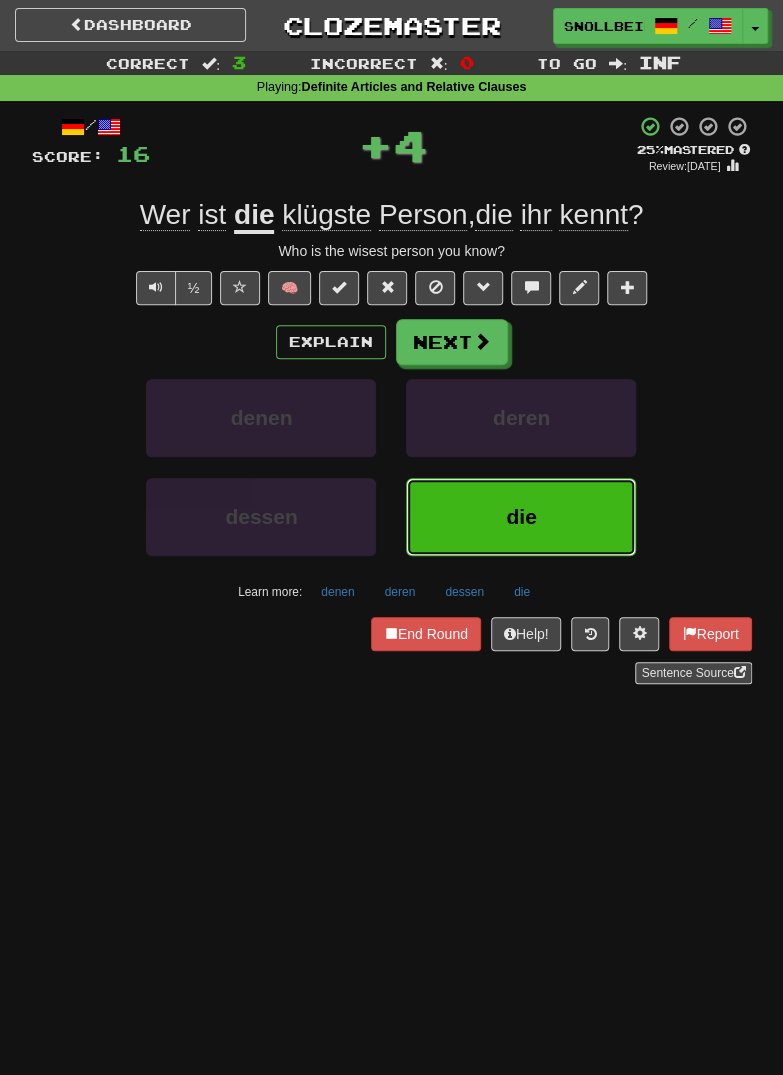 click on "die" at bounding box center (521, 517) 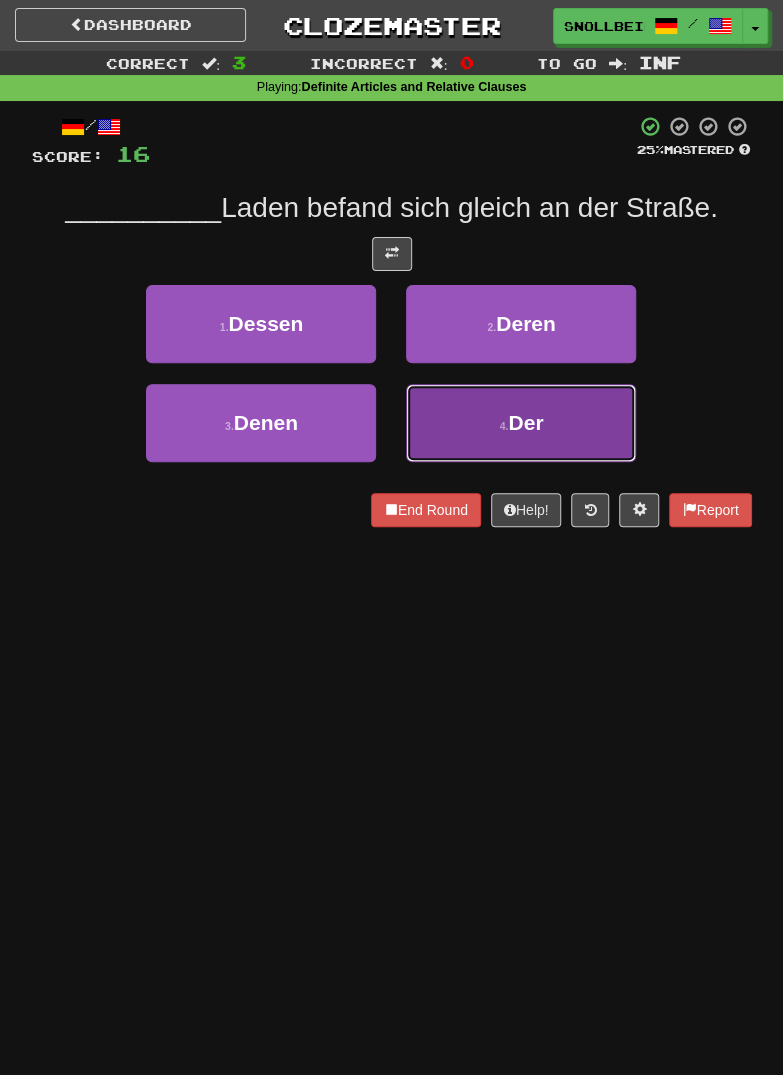 click on "4 .  Der" at bounding box center [521, 423] 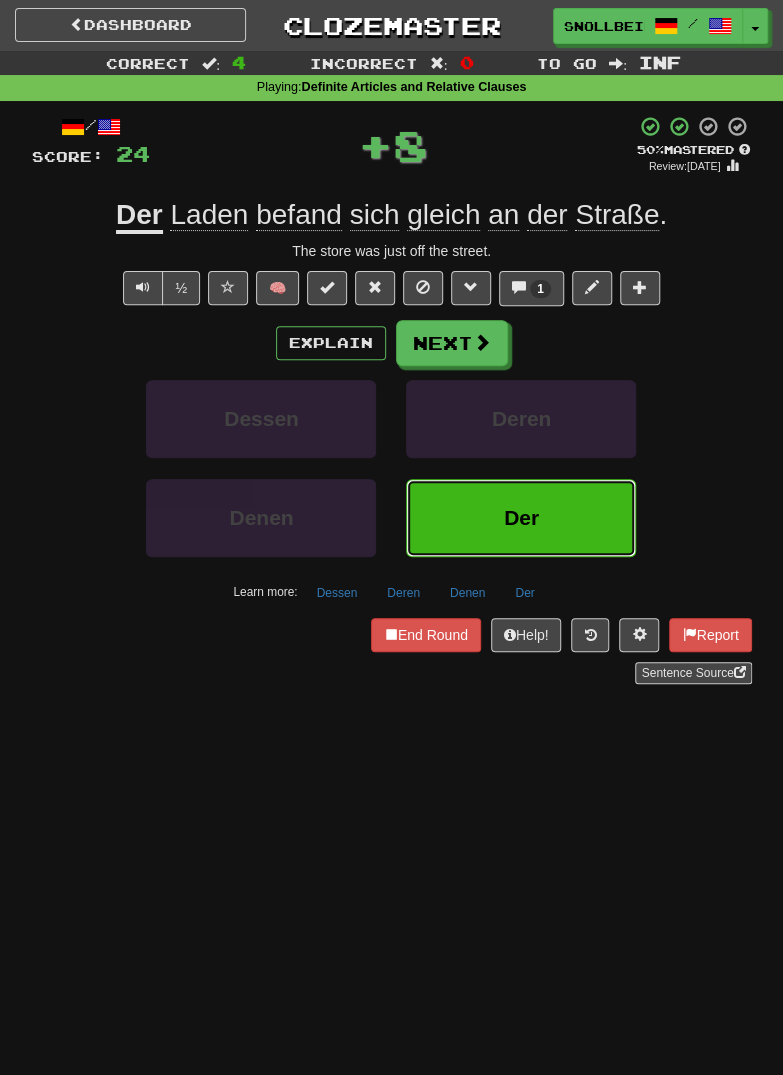 click on "Der" at bounding box center (521, 518) 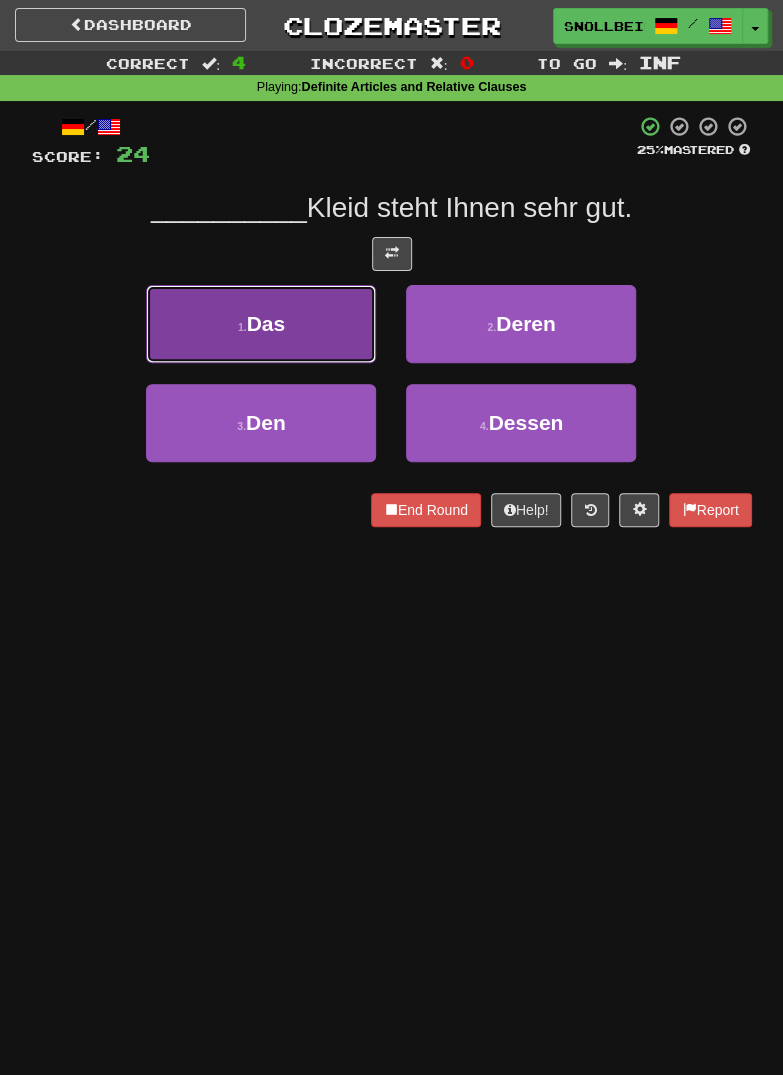 click on "1 .  Das" at bounding box center [261, 324] 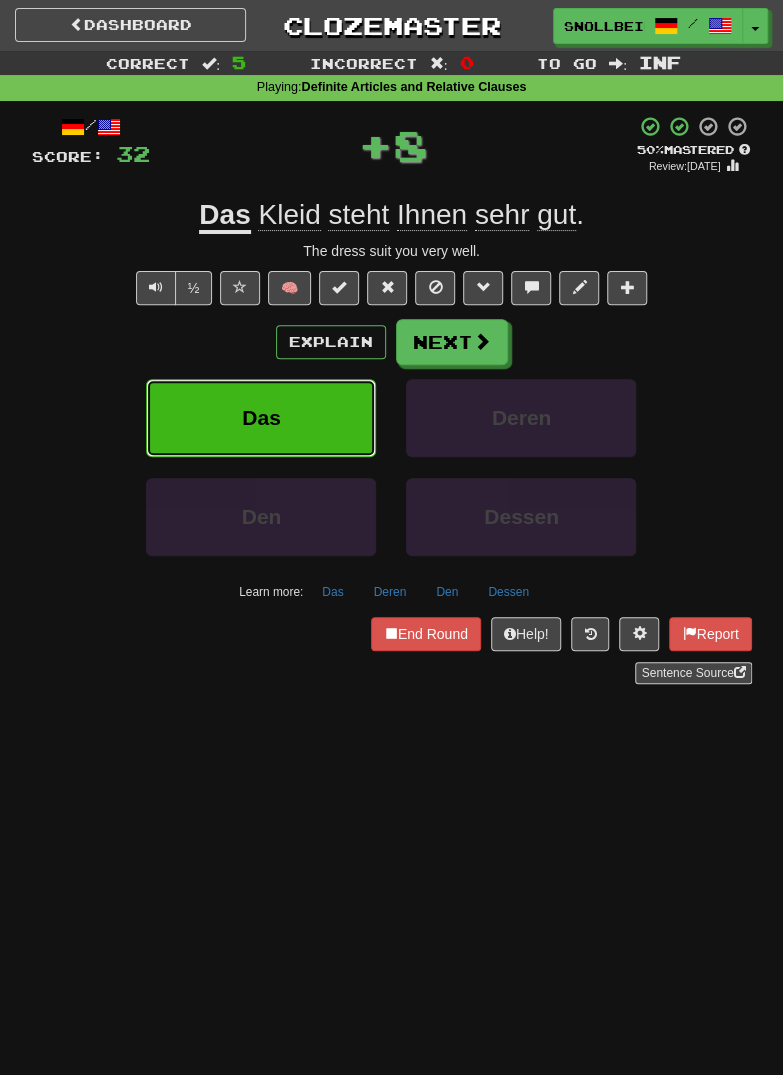 click on "Das" at bounding box center [261, 418] 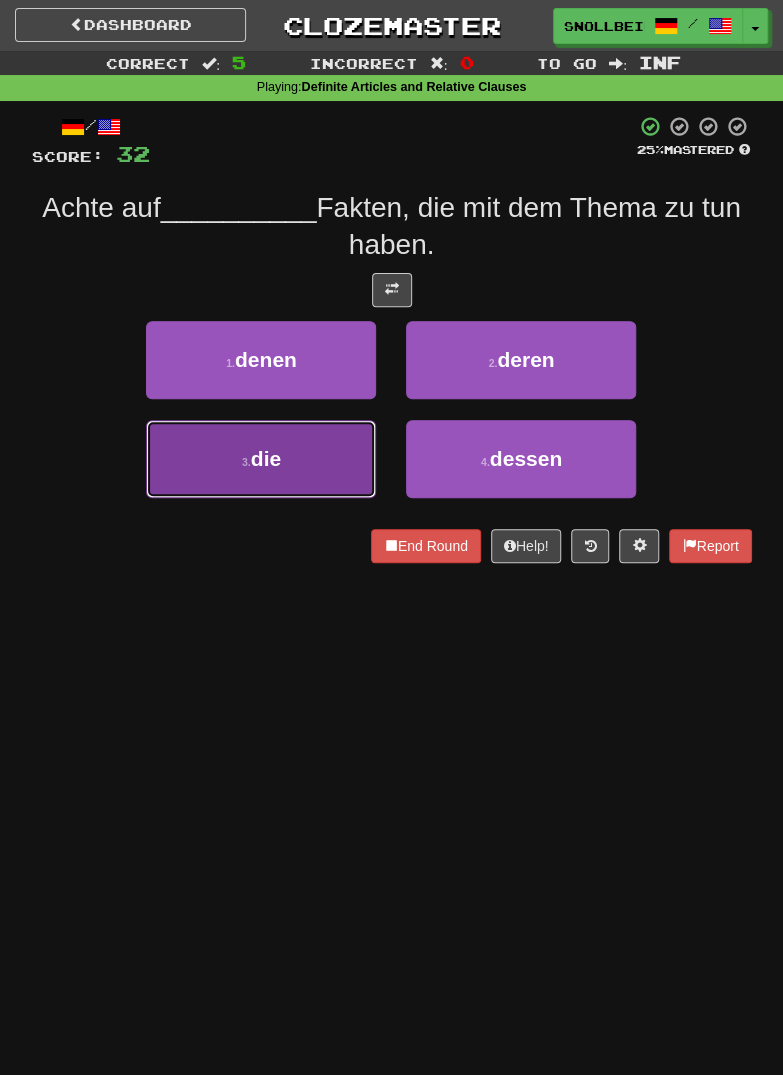 click on "3 .  die" at bounding box center (261, 459) 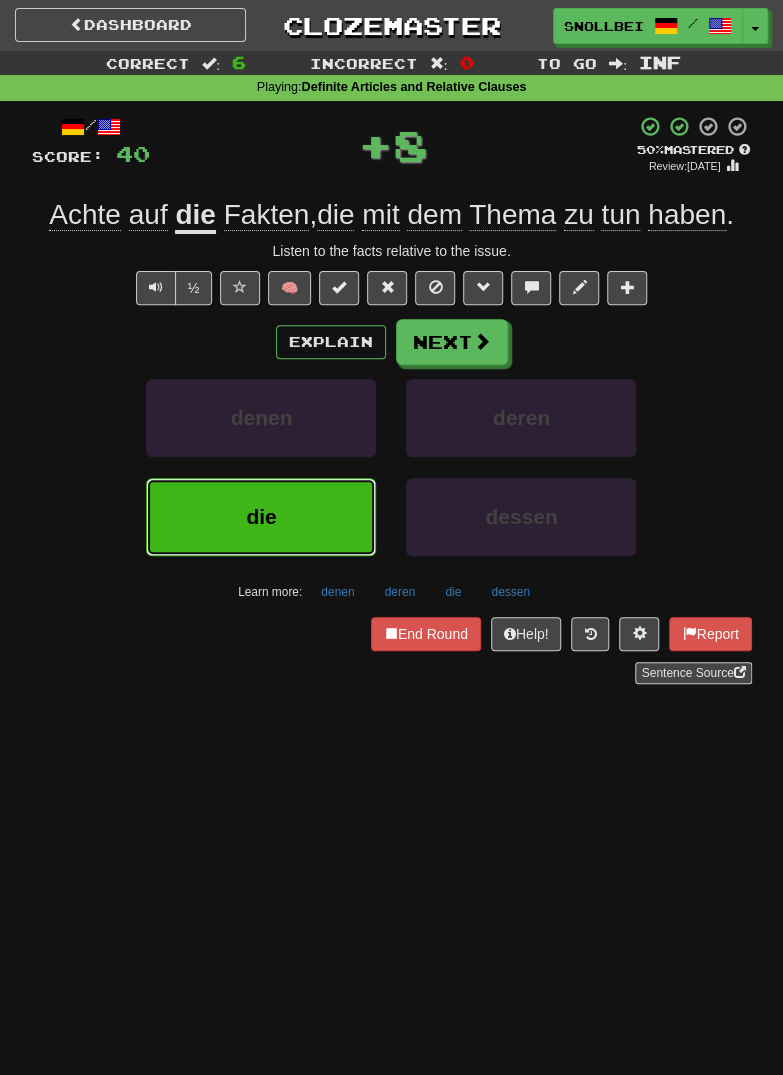 click on "die" at bounding box center [261, 517] 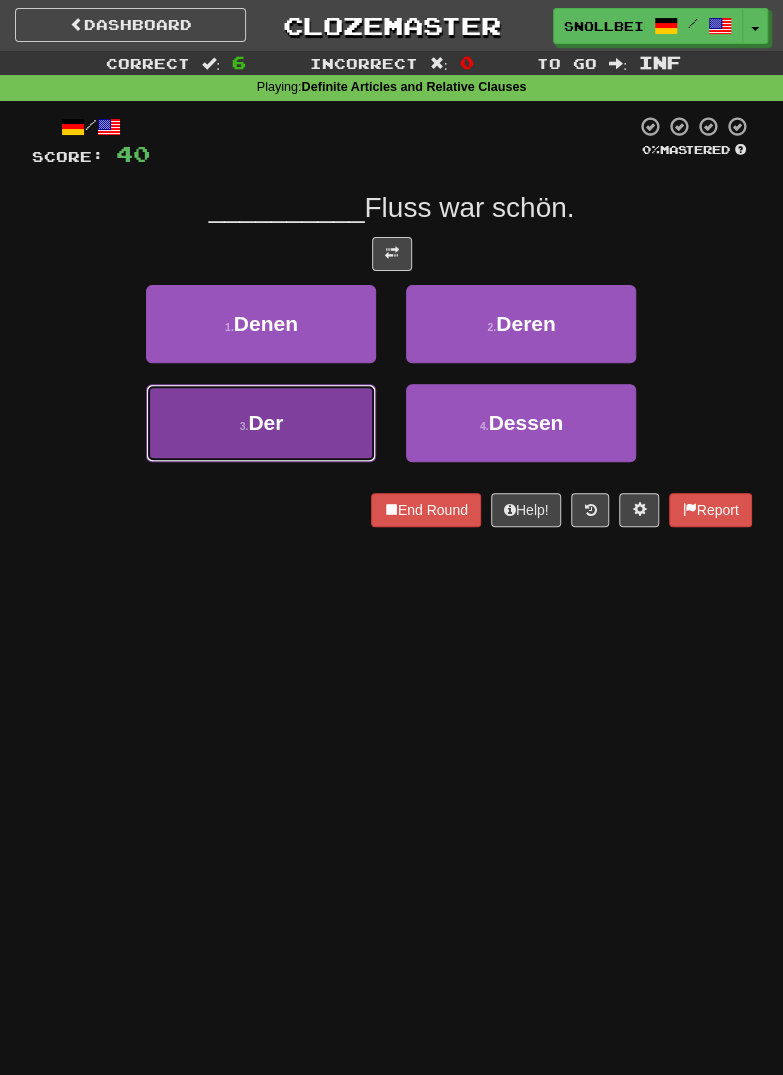 click on "3 .  Der" at bounding box center (261, 423) 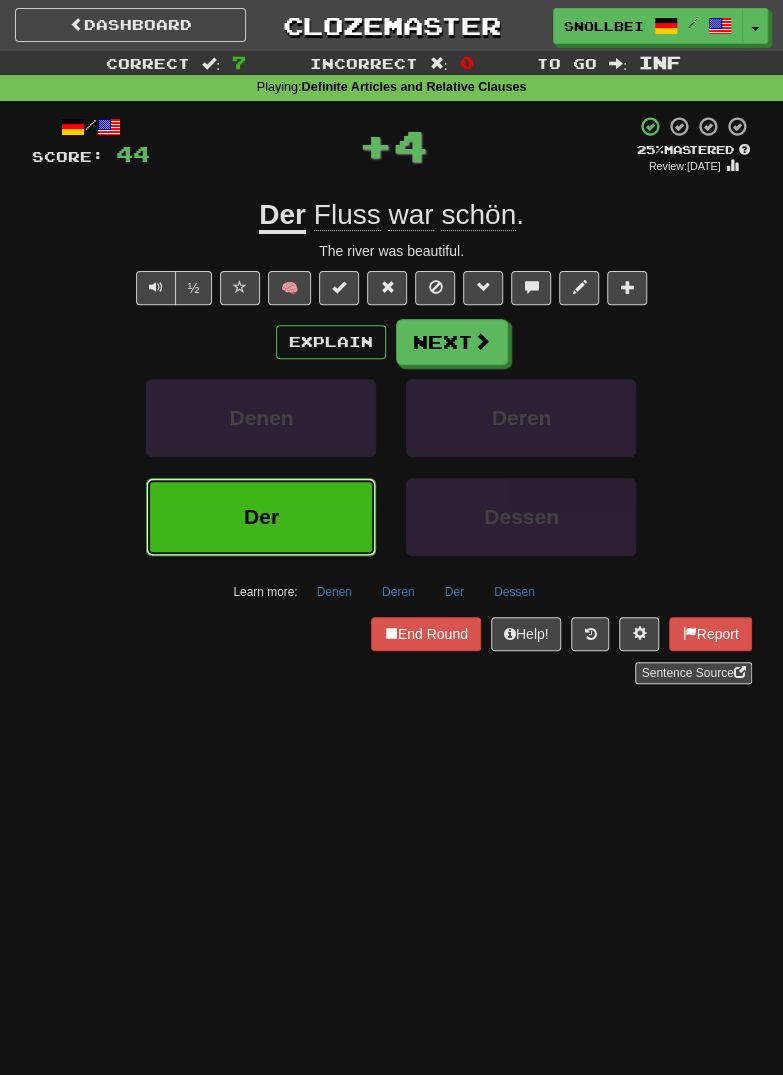 click on "Der" at bounding box center [261, 517] 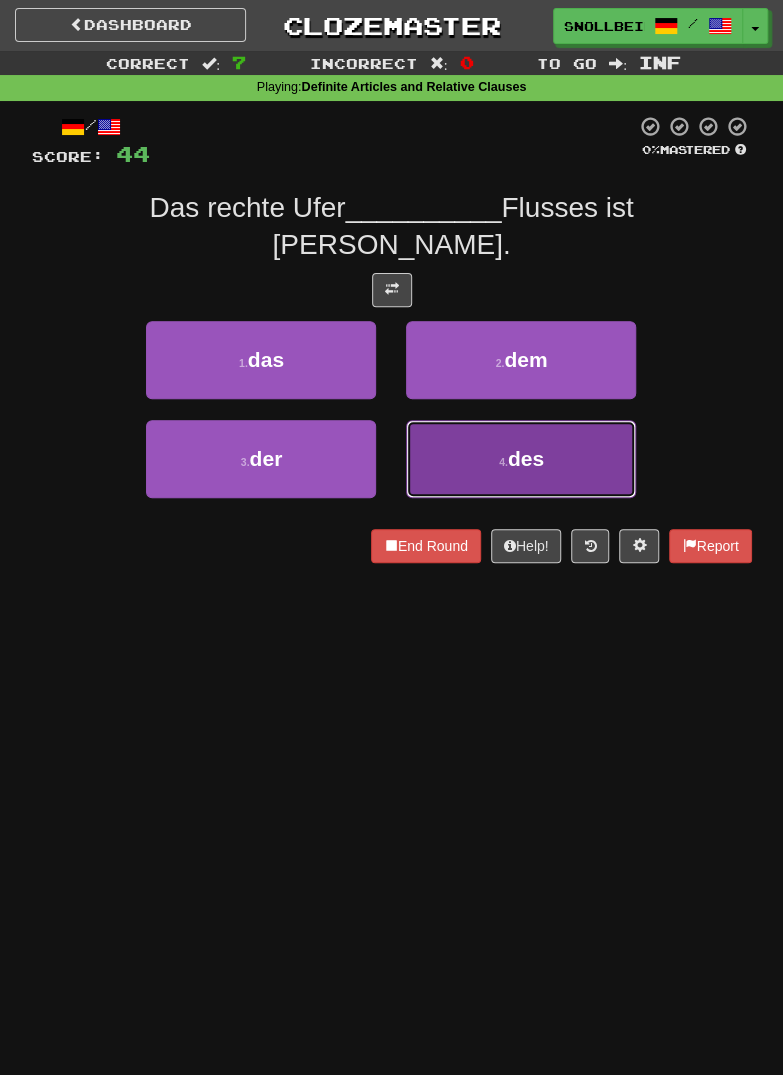 click on "4 .  des" at bounding box center (521, 459) 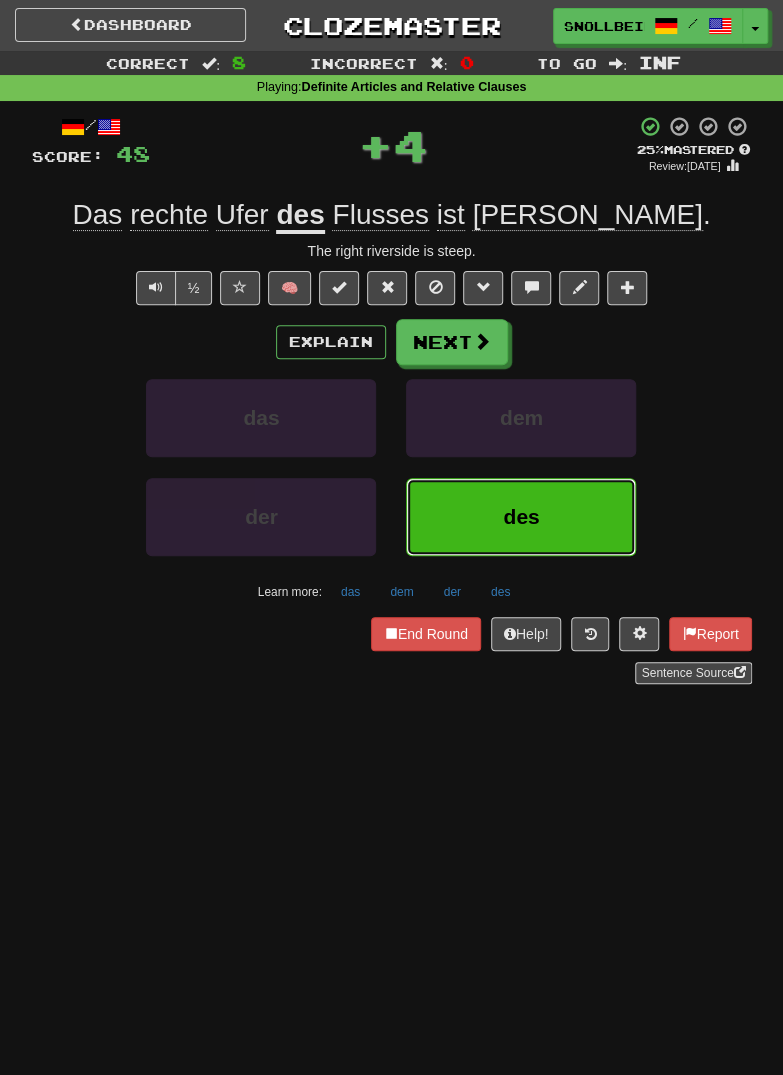 click on "des" at bounding box center [521, 517] 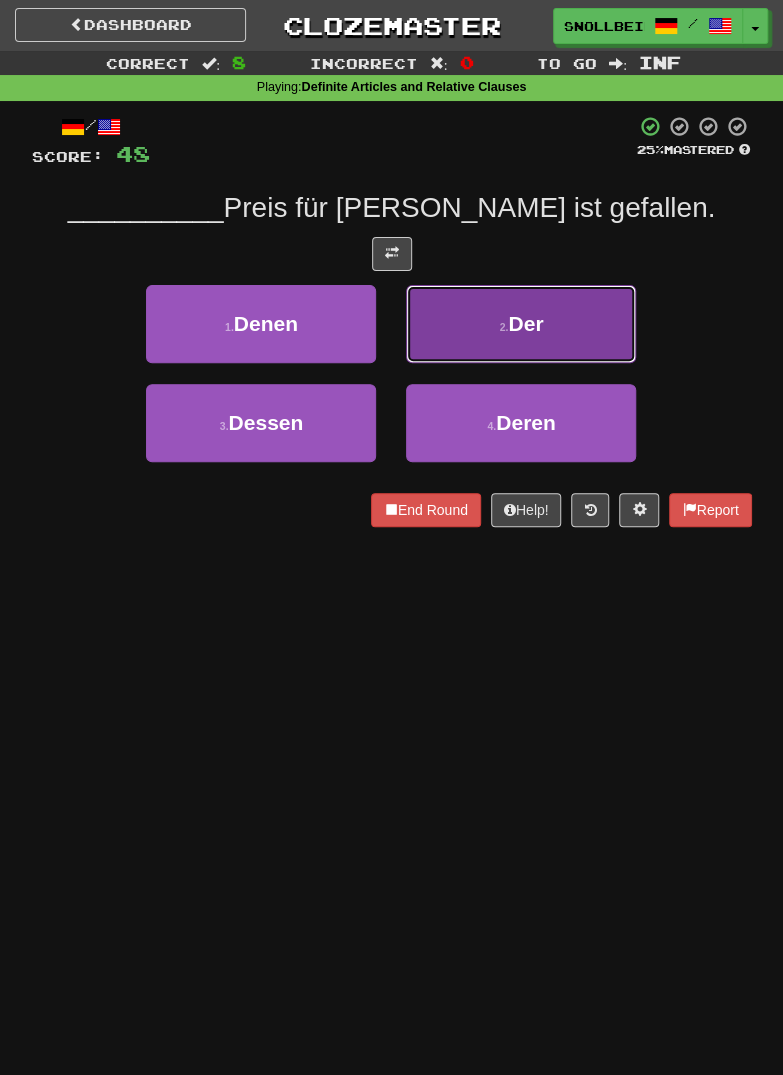 click on "2 .  Der" at bounding box center (521, 324) 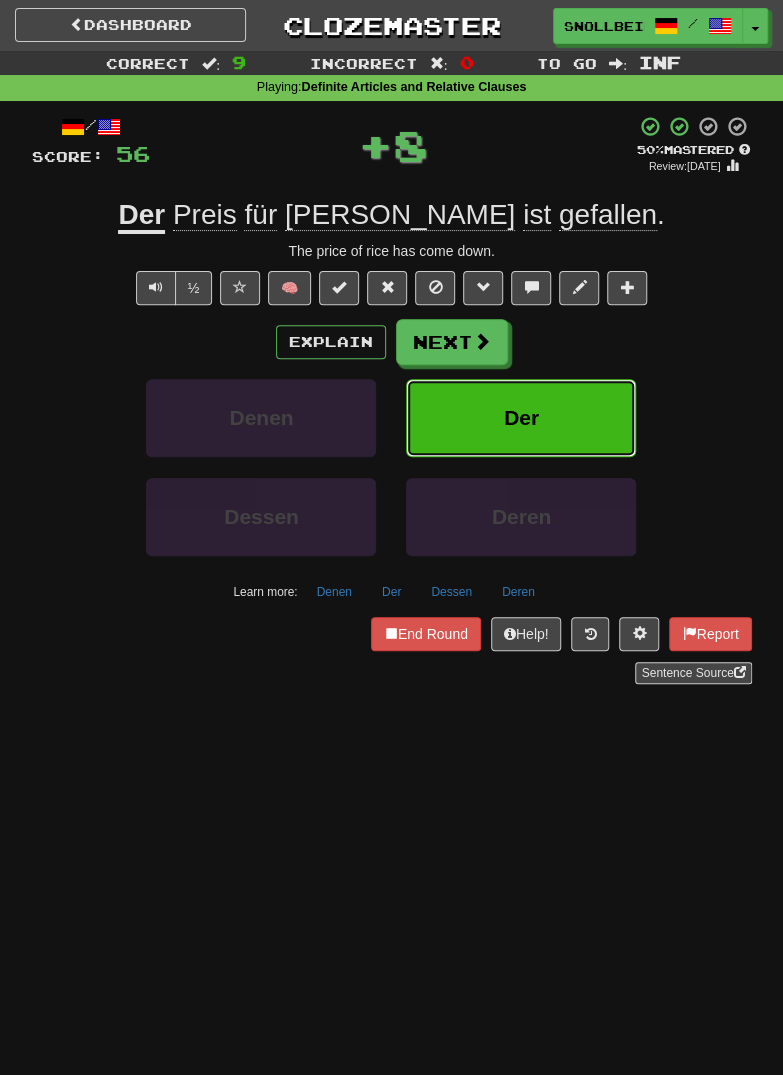 click on "Der" at bounding box center (521, 418) 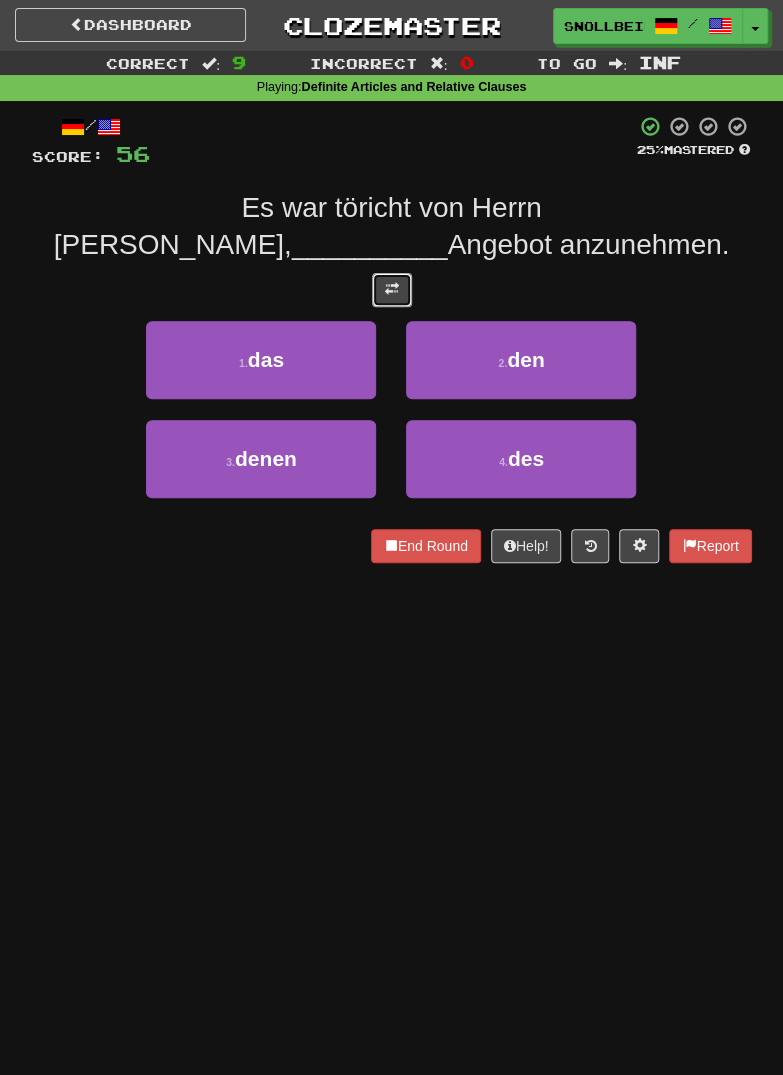 click at bounding box center [392, 289] 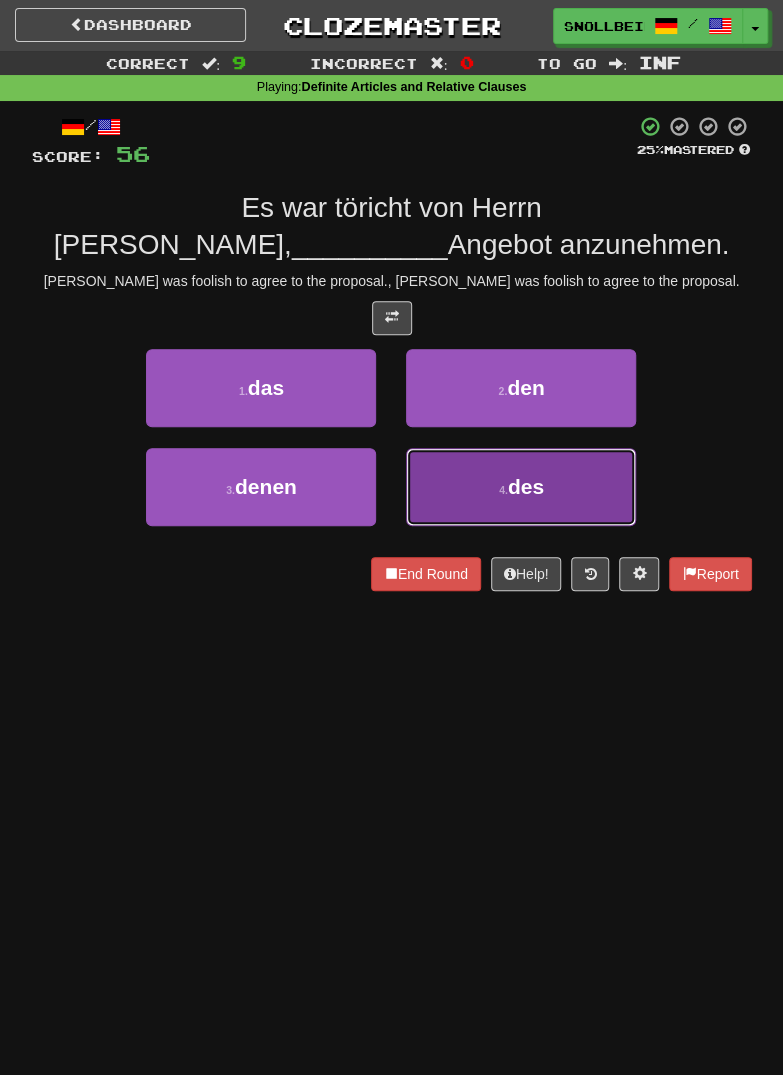 click on "des" at bounding box center (526, 486) 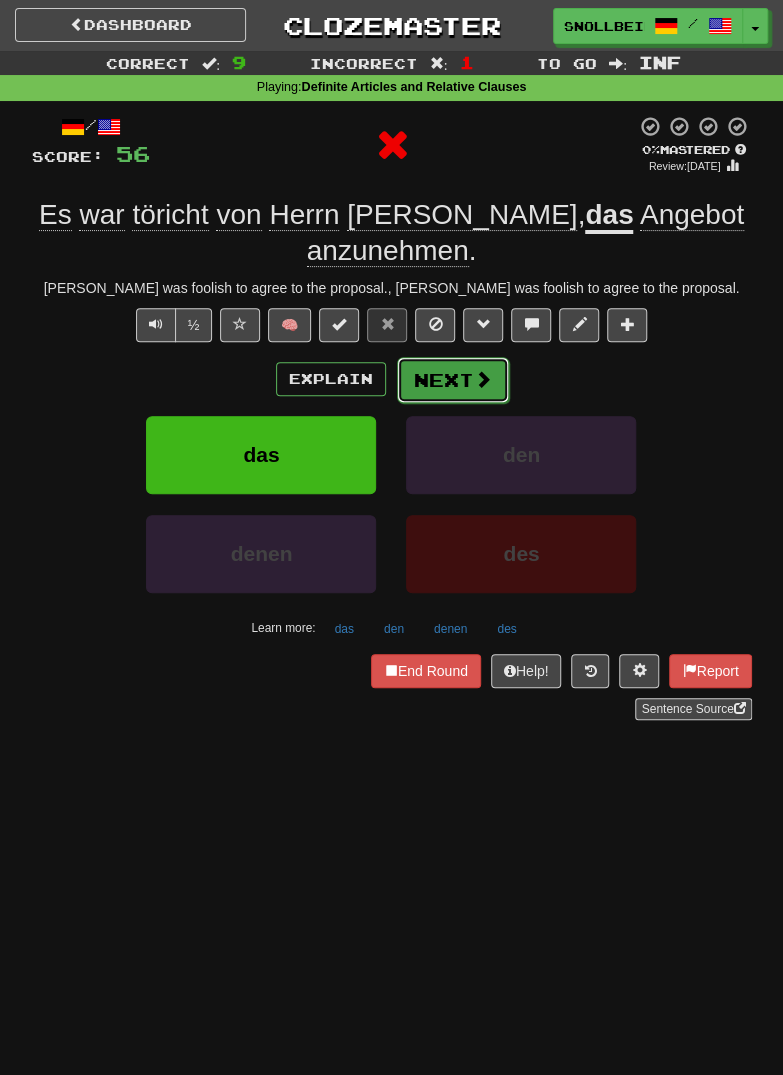click on "Next" at bounding box center [453, 380] 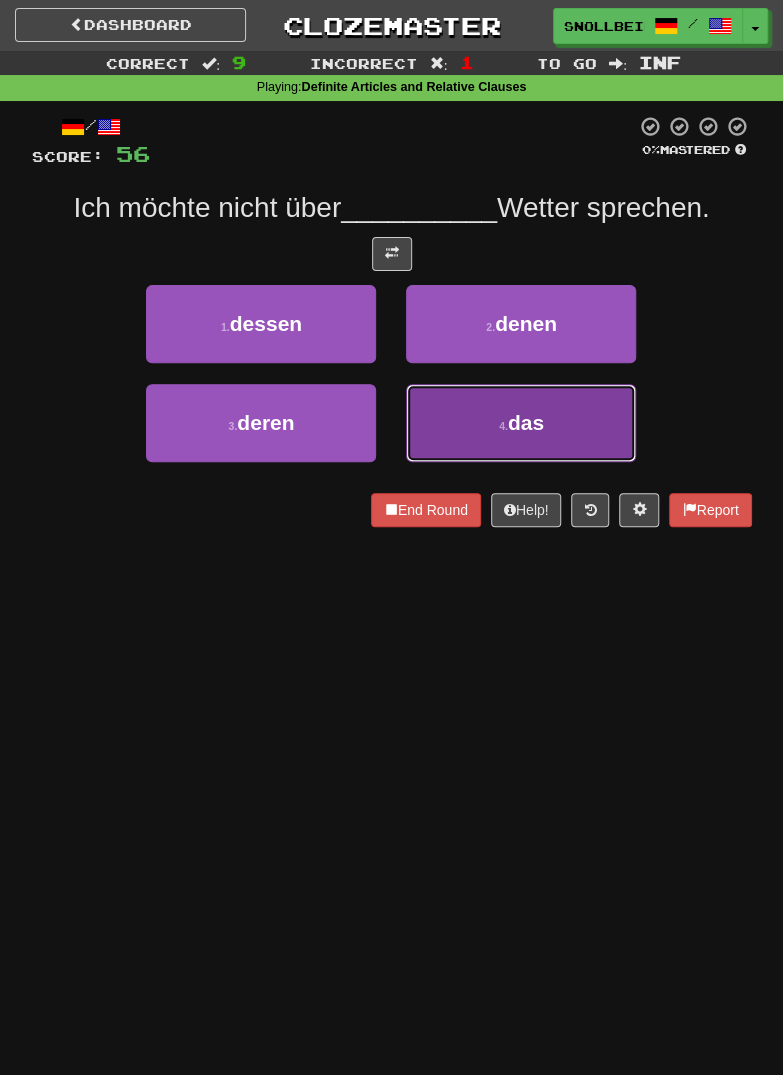 click on "4 .  das" at bounding box center (521, 423) 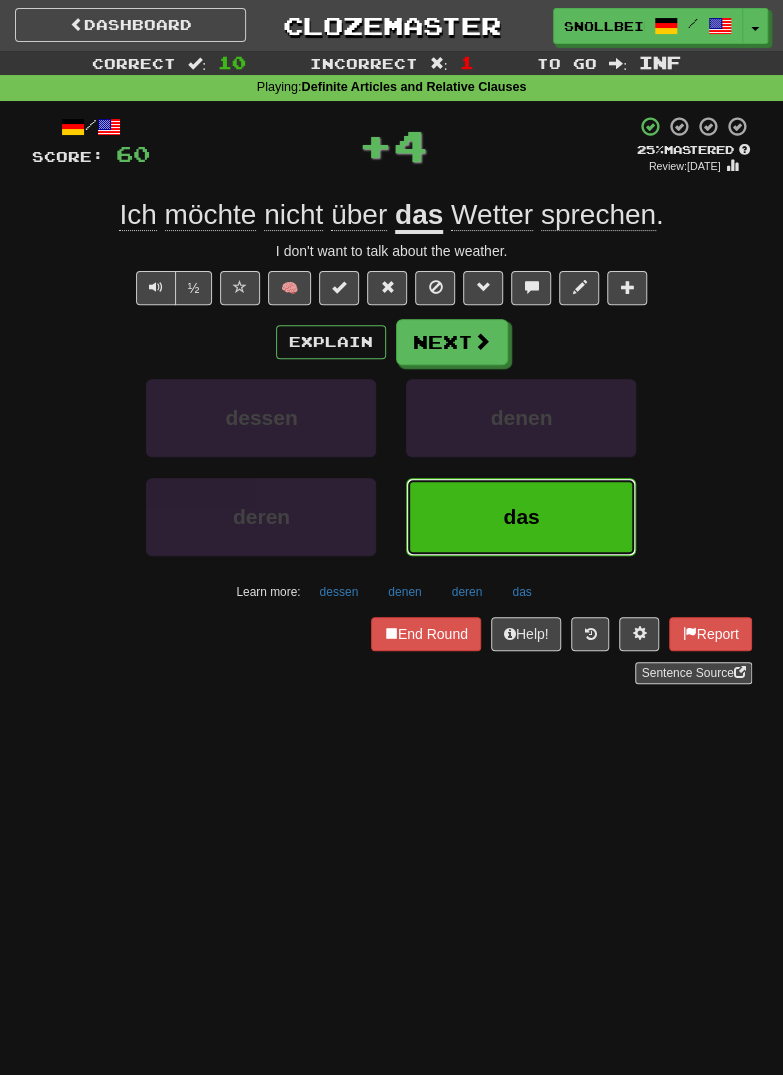 click on "das" at bounding box center (521, 516) 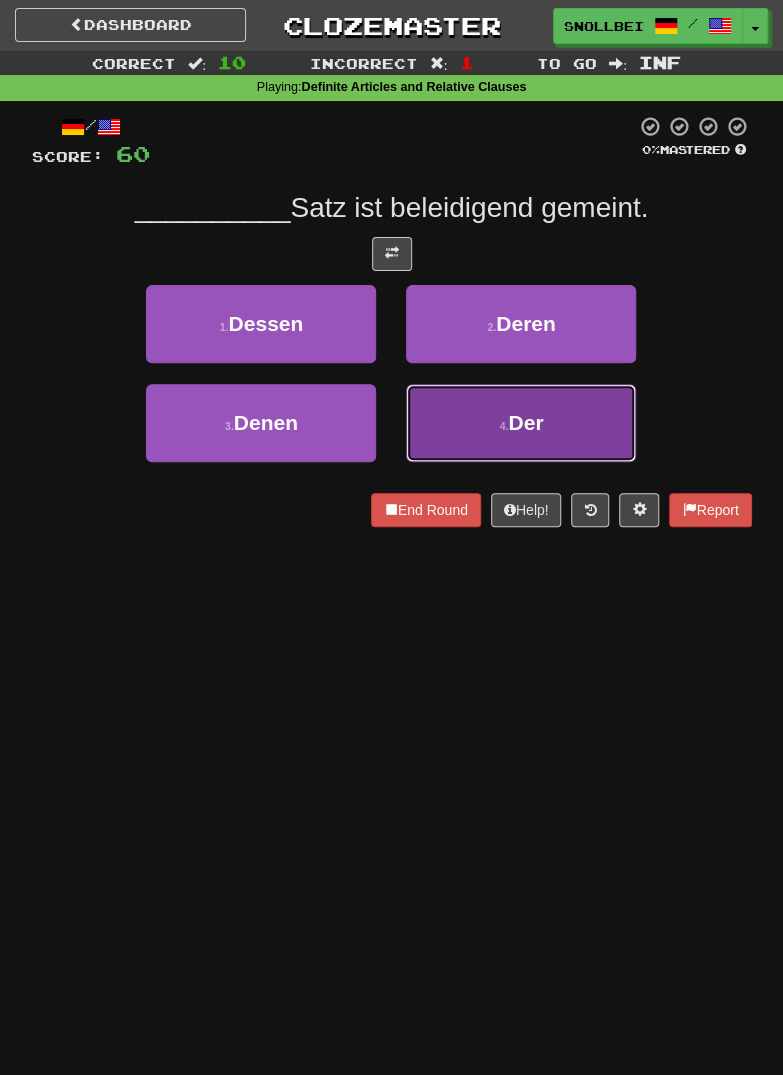 click on "4 .  Der" at bounding box center (521, 423) 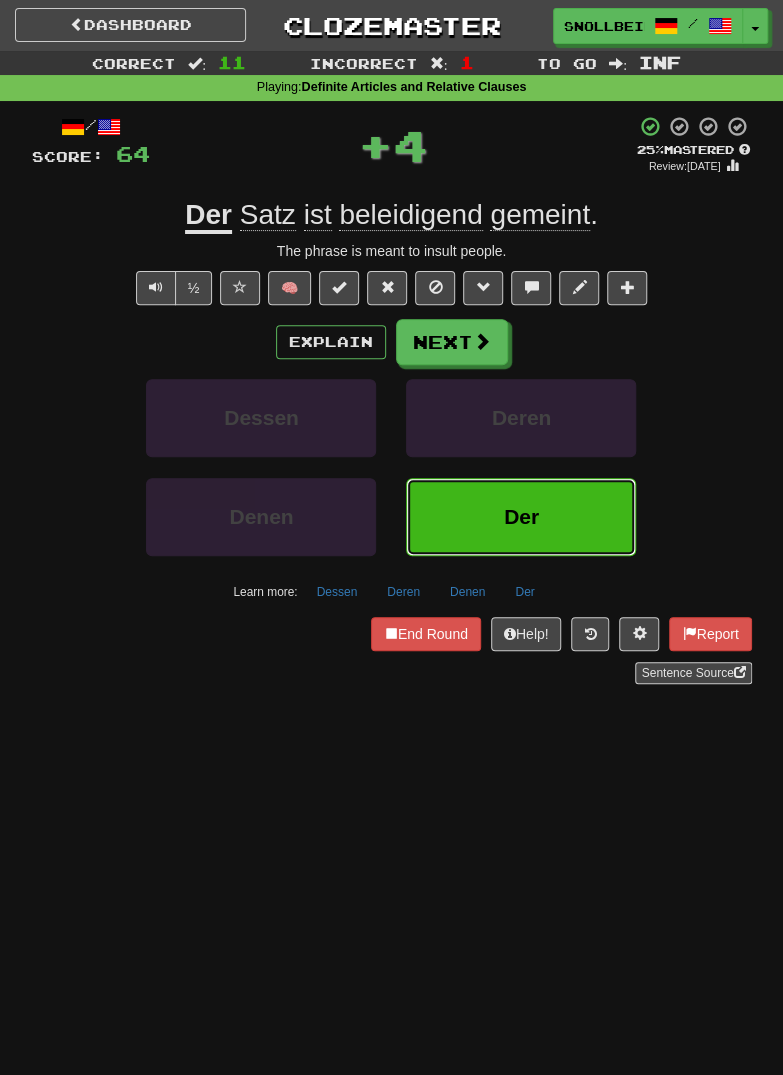 click on "Der" at bounding box center [521, 517] 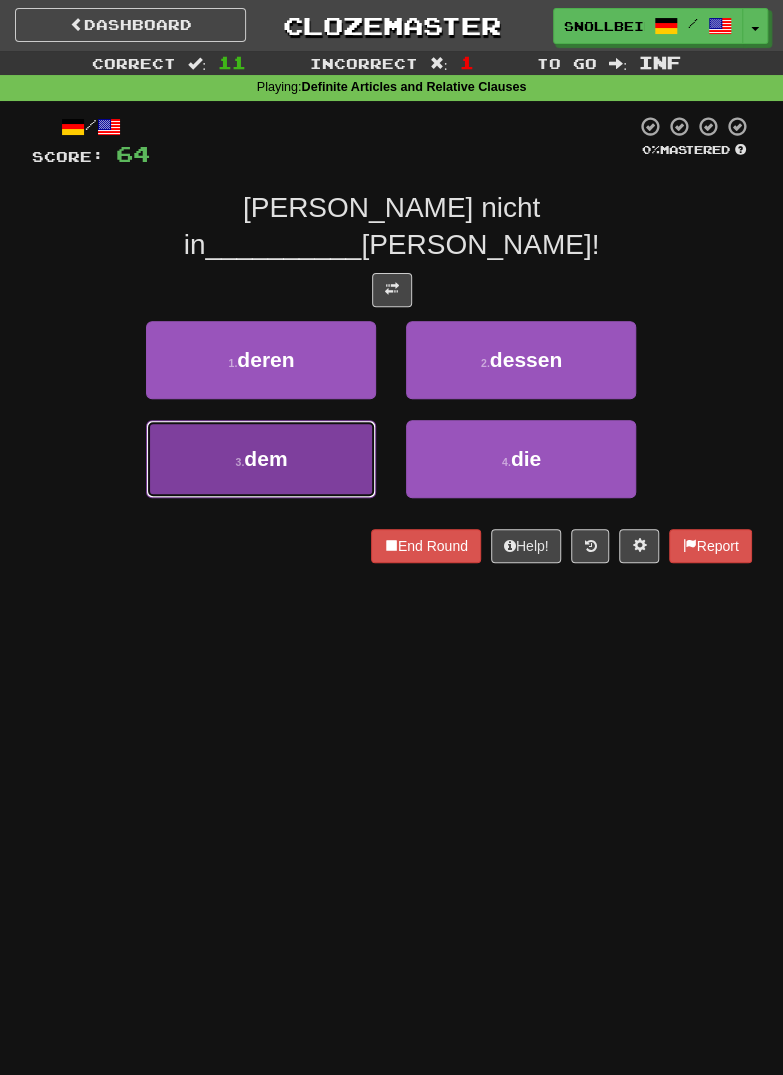 click on "3 .  dem" at bounding box center (261, 459) 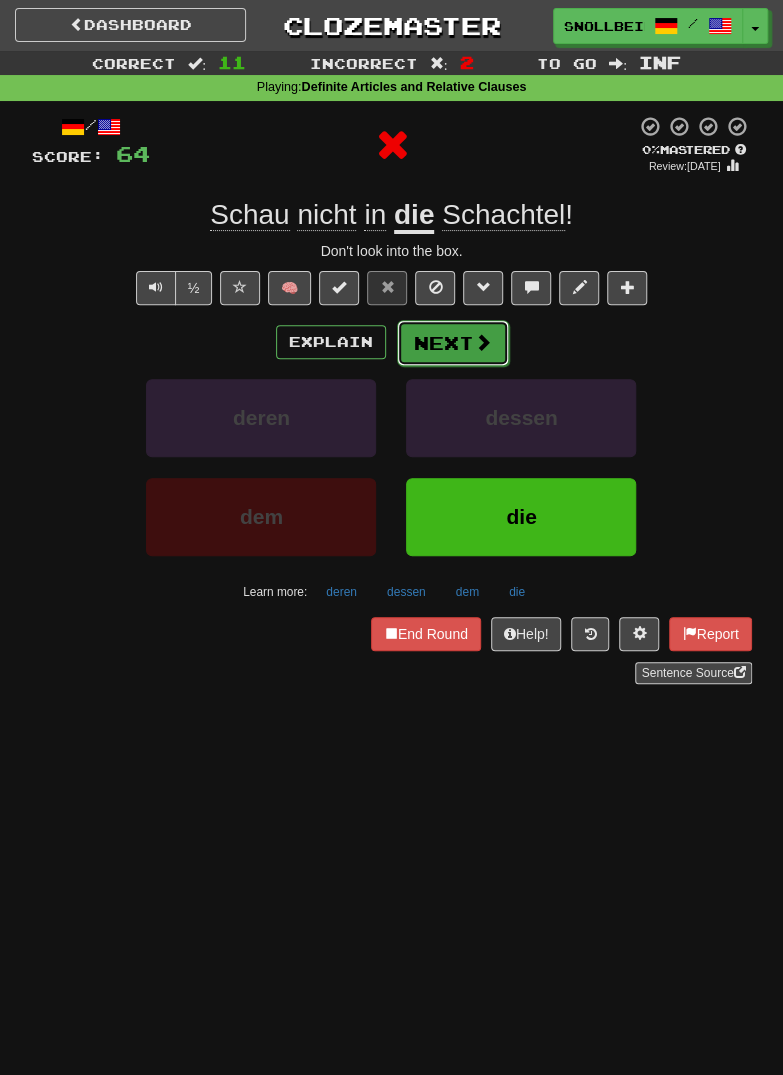 click at bounding box center (483, 342) 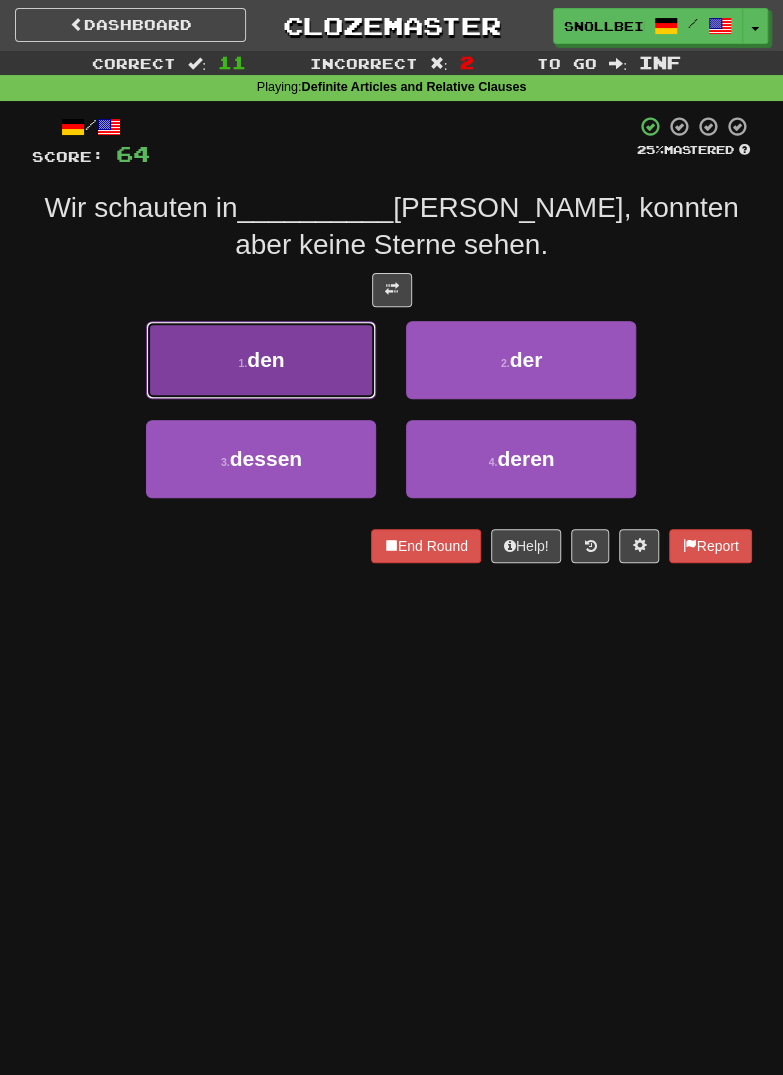 click on "1 .  den" at bounding box center [261, 360] 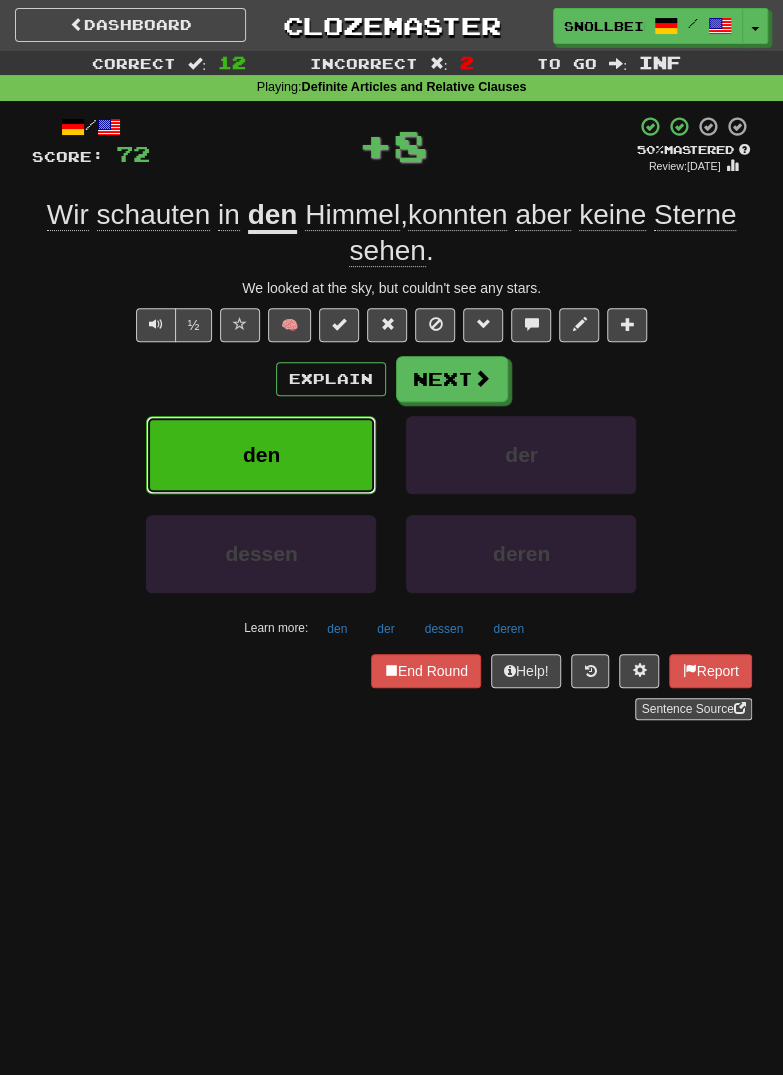 click on "den" at bounding box center [261, 455] 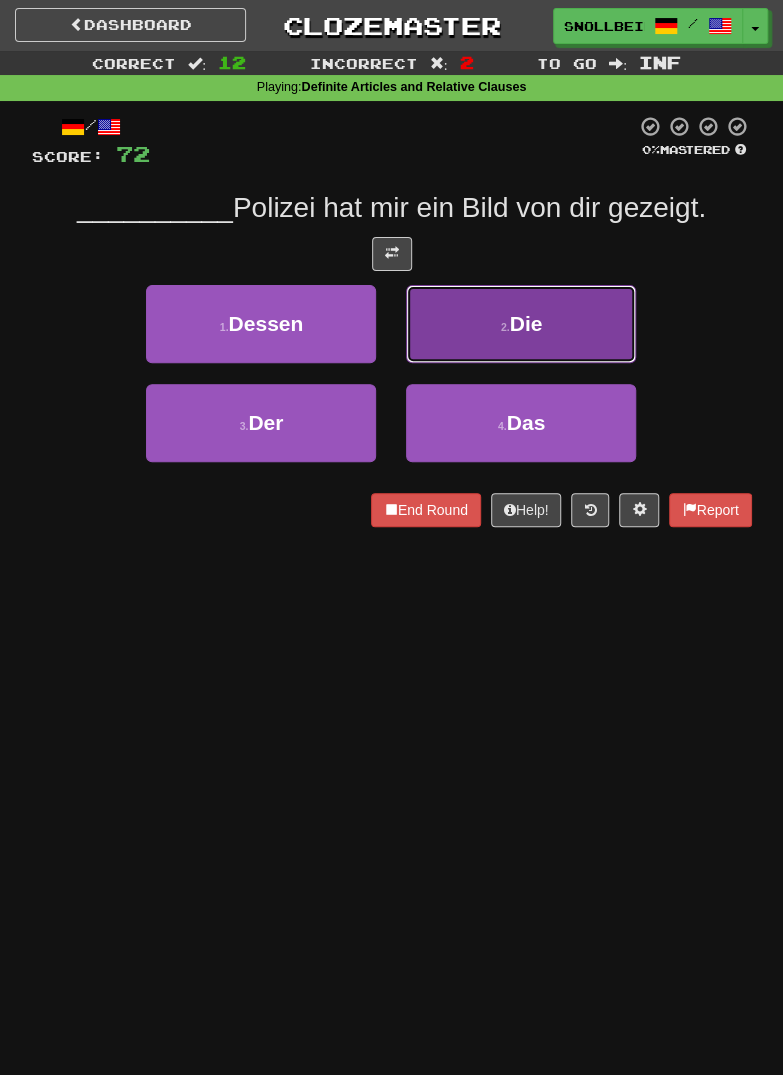 click on "2 .  Die" at bounding box center [521, 324] 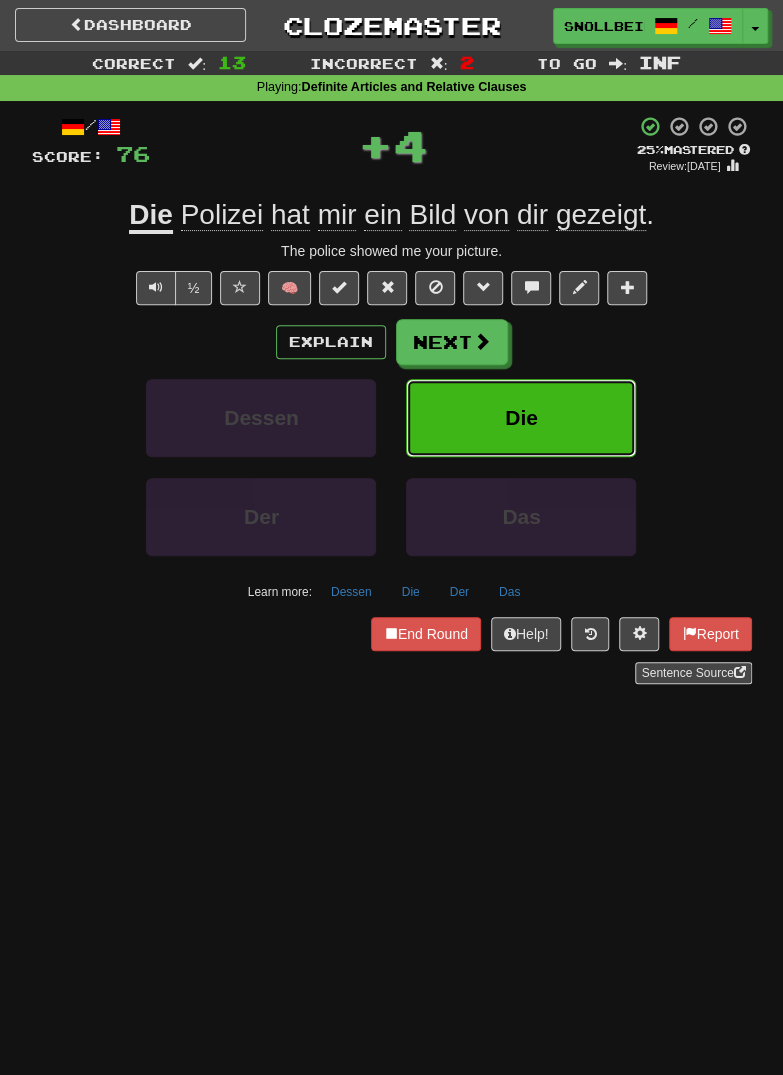 click on "Die" at bounding box center (521, 418) 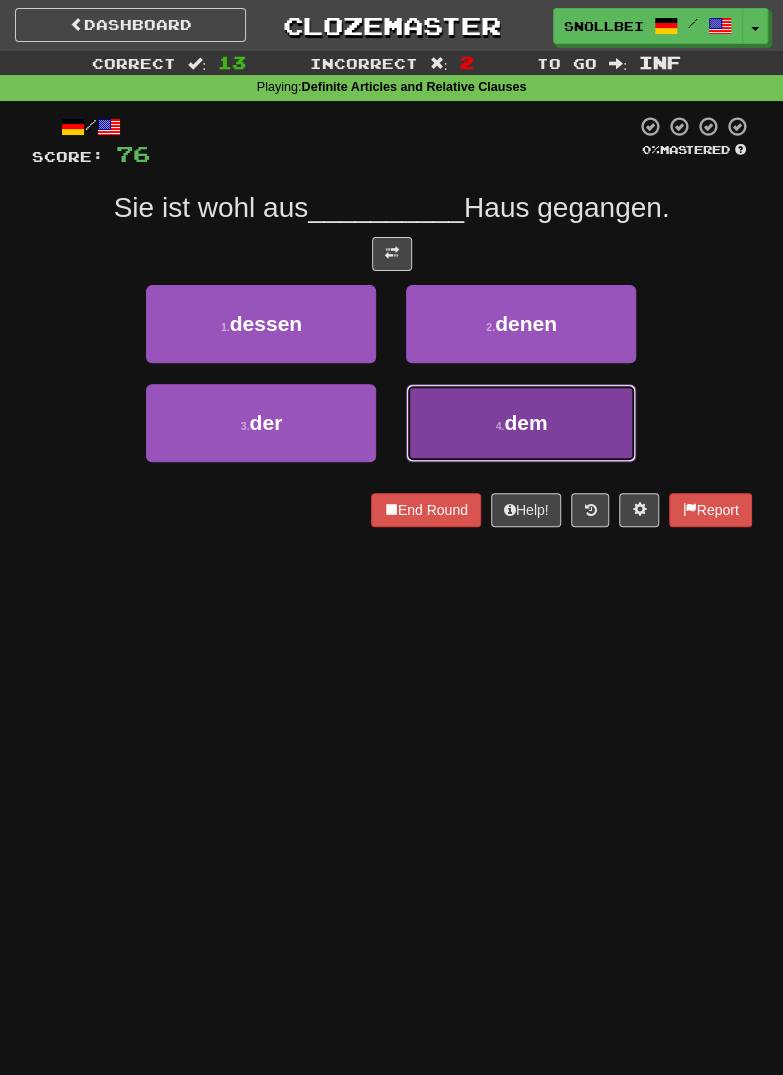 click on "4 .  dem" at bounding box center (521, 423) 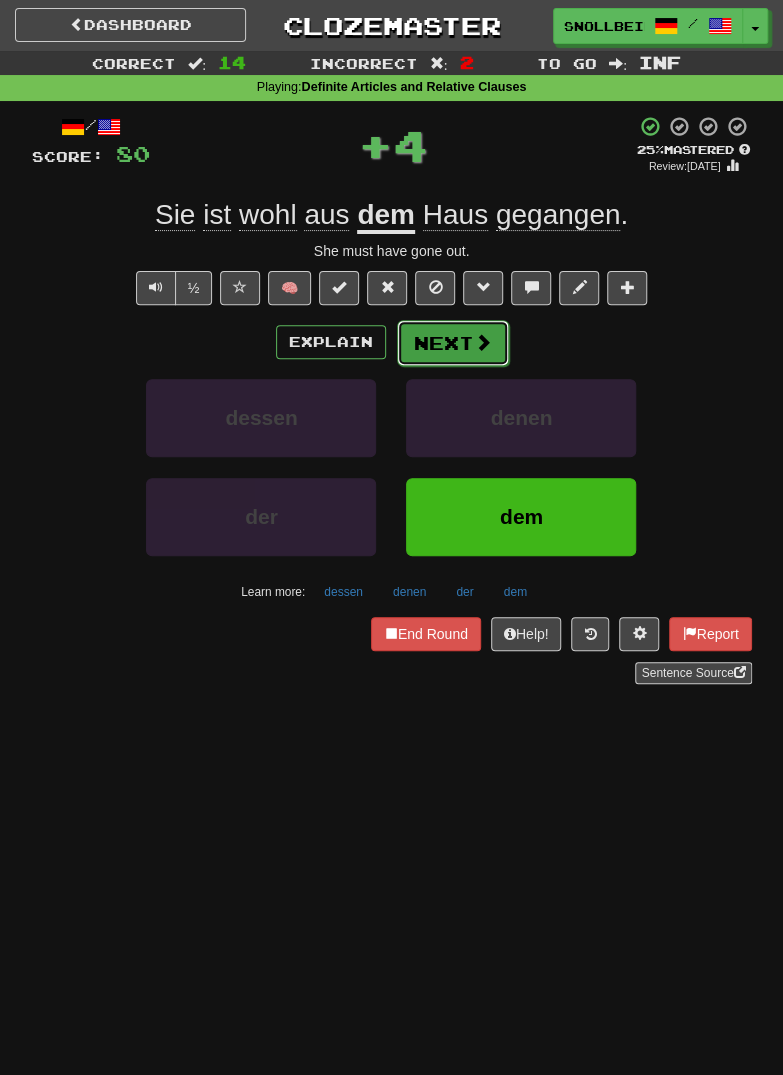 click on "Next" at bounding box center (453, 343) 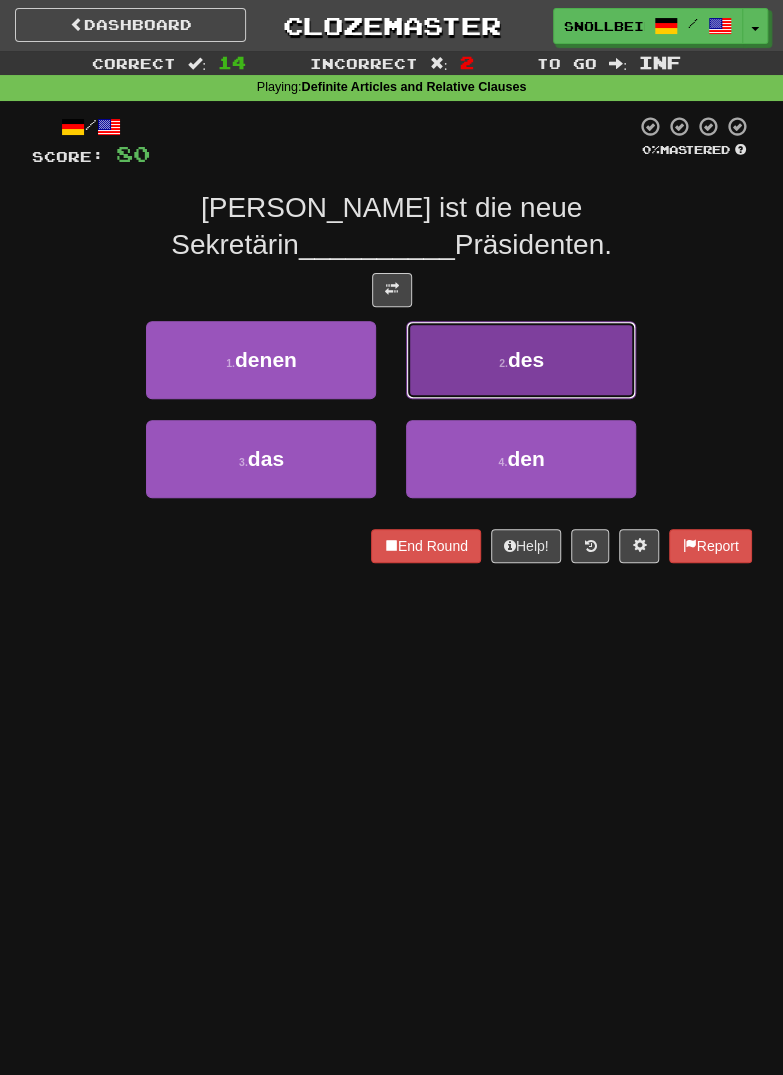 click on "2 .  des" at bounding box center (521, 360) 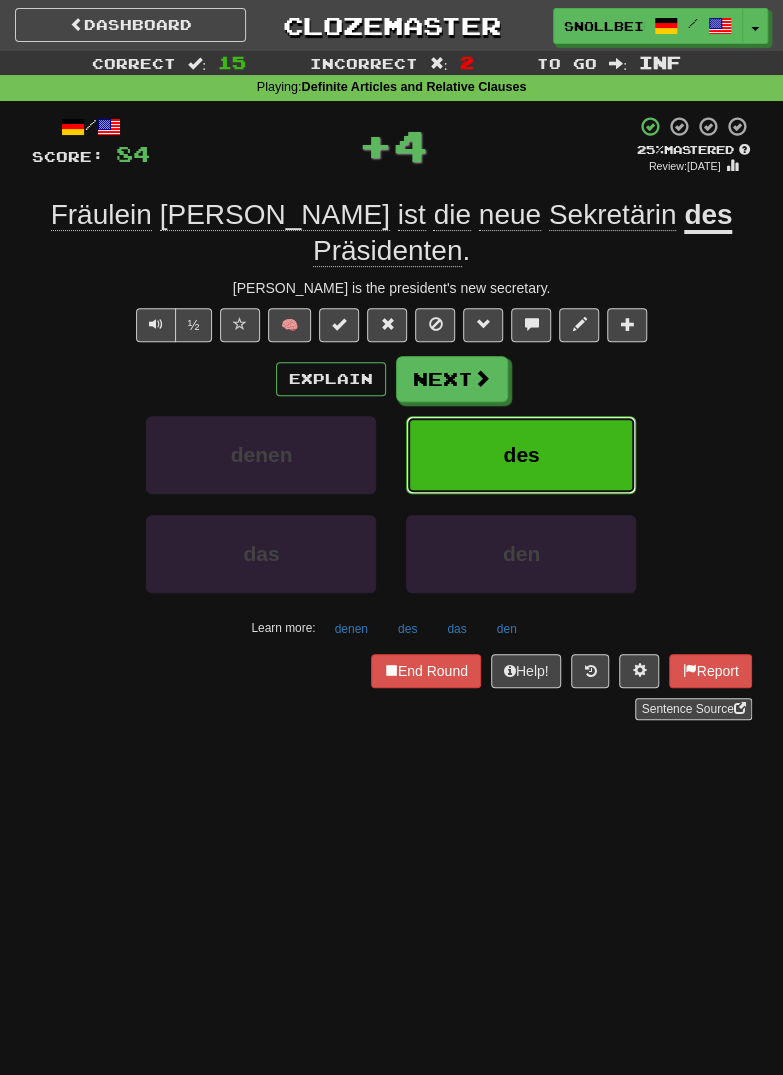 click on "des" at bounding box center (521, 455) 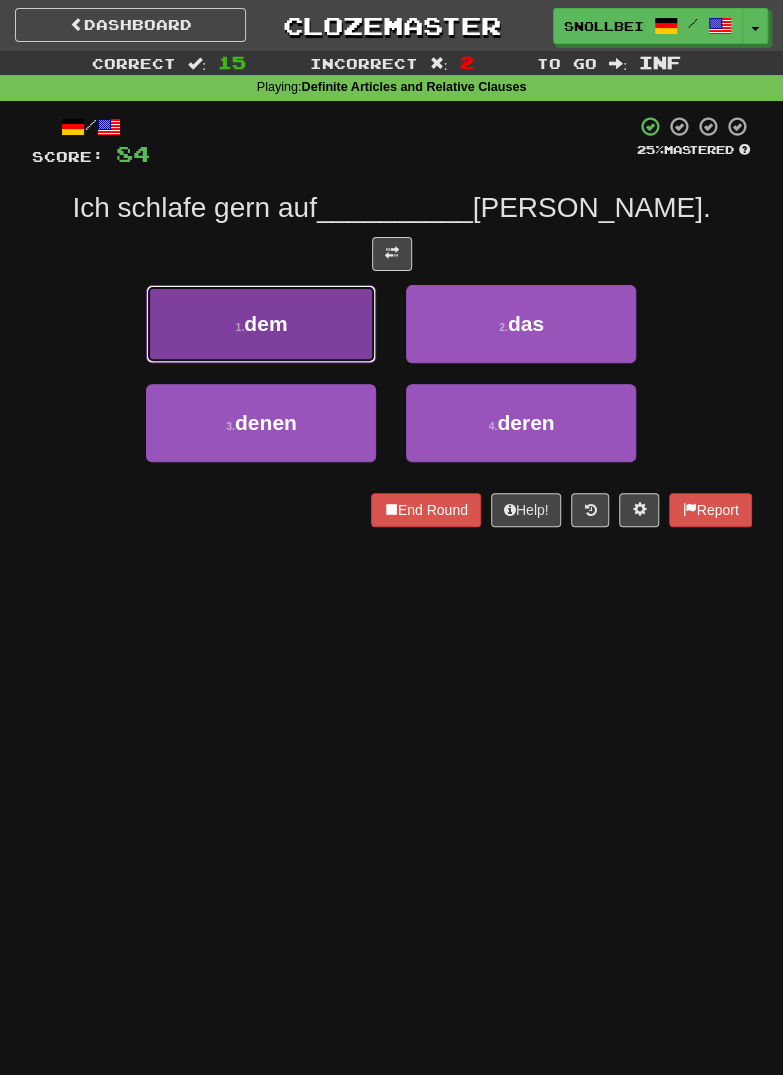 click on "1 .  dem" at bounding box center [261, 324] 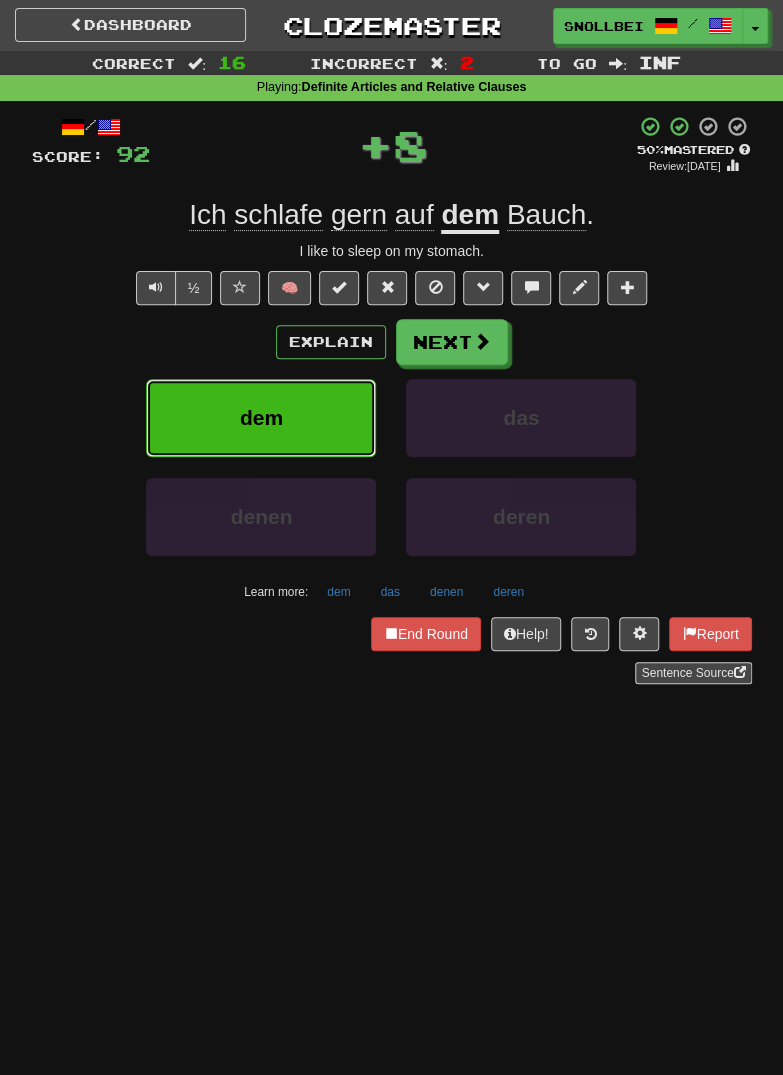 click on "dem" at bounding box center (261, 418) 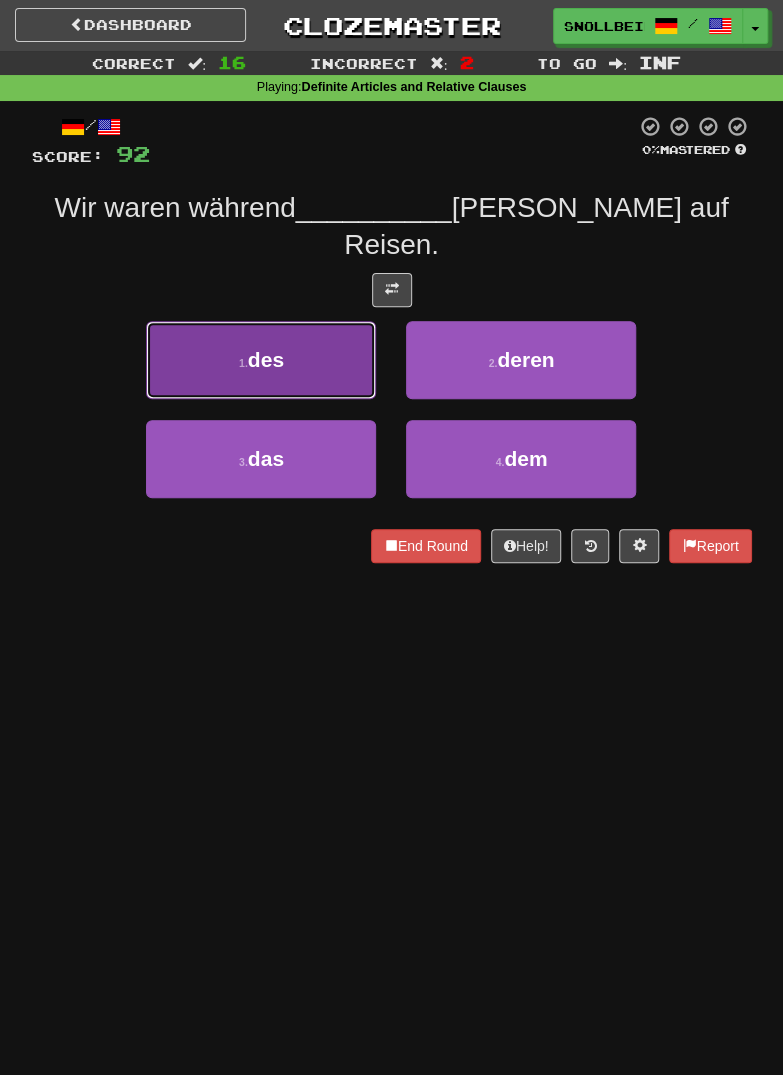click on "1 .  des" at bounding box center (261, 360) 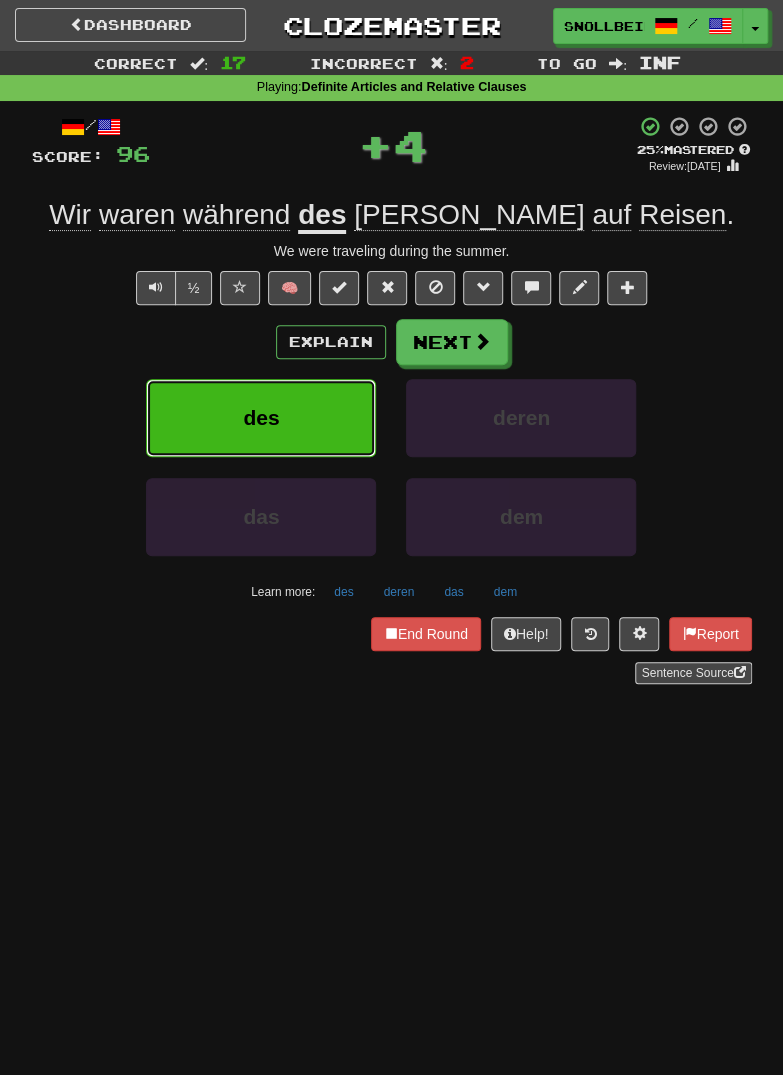 click on "des" at bounding box center (261, 418) 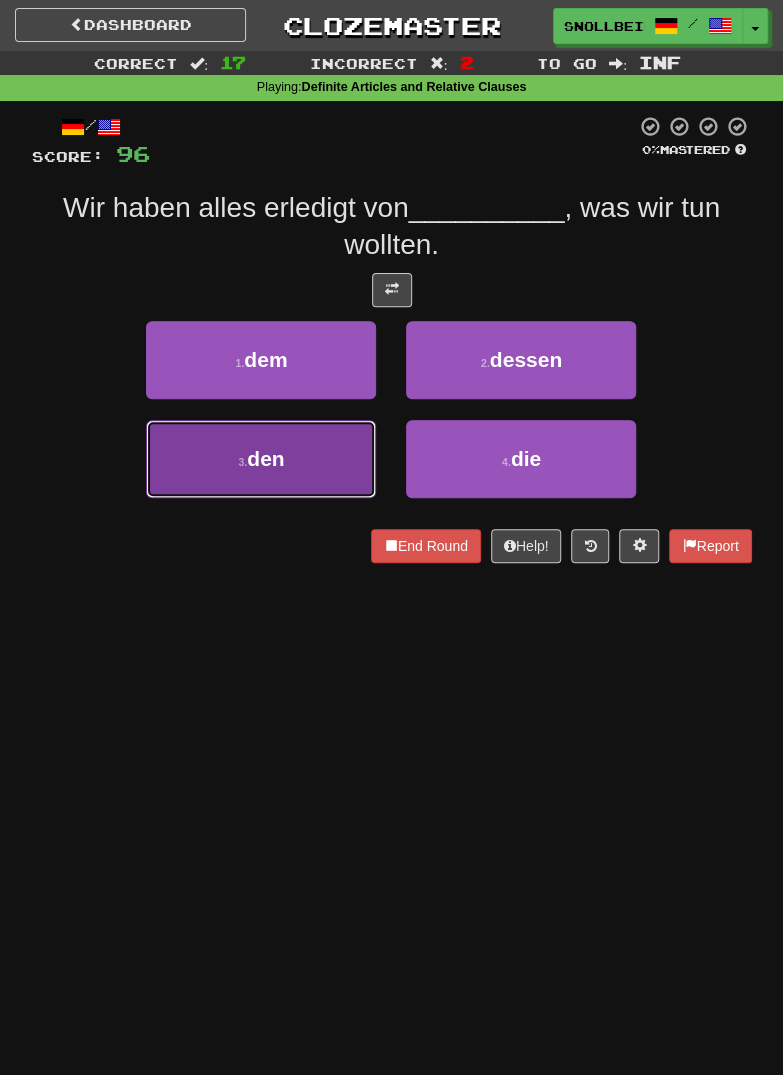 click on "3 .  den" at bounding box center (261, 459) 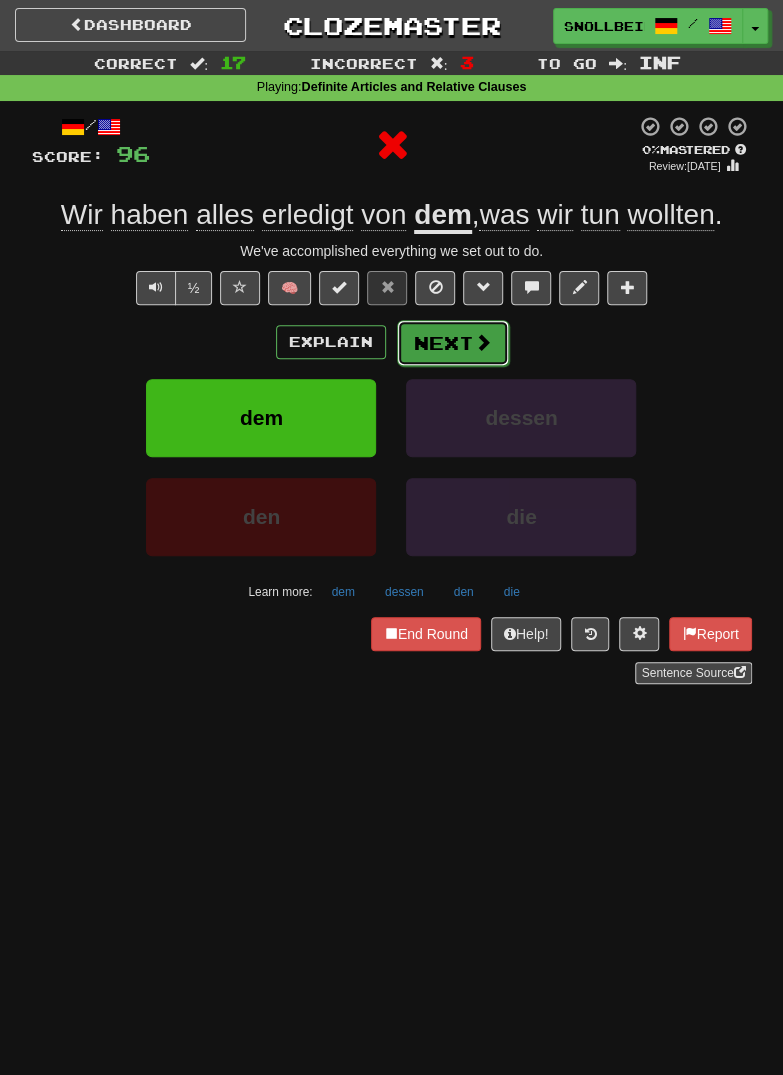 click at bounding box center (483, 342) 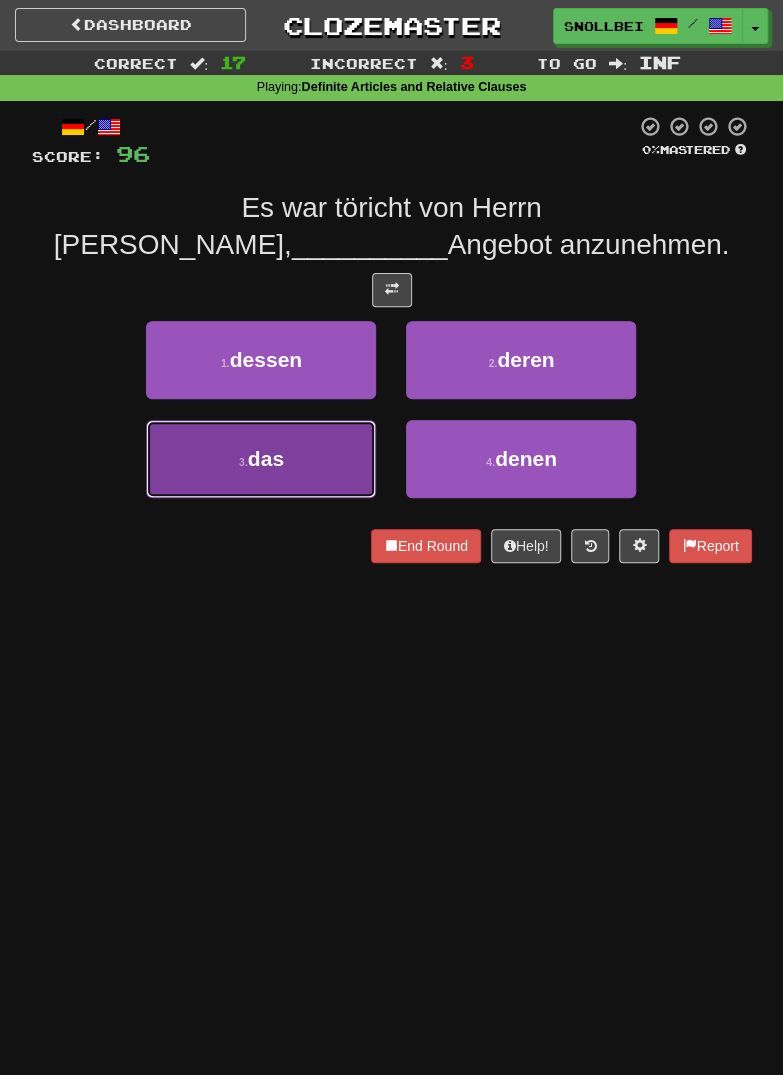 click on "3 .  das" at bounding box center (261, 459) 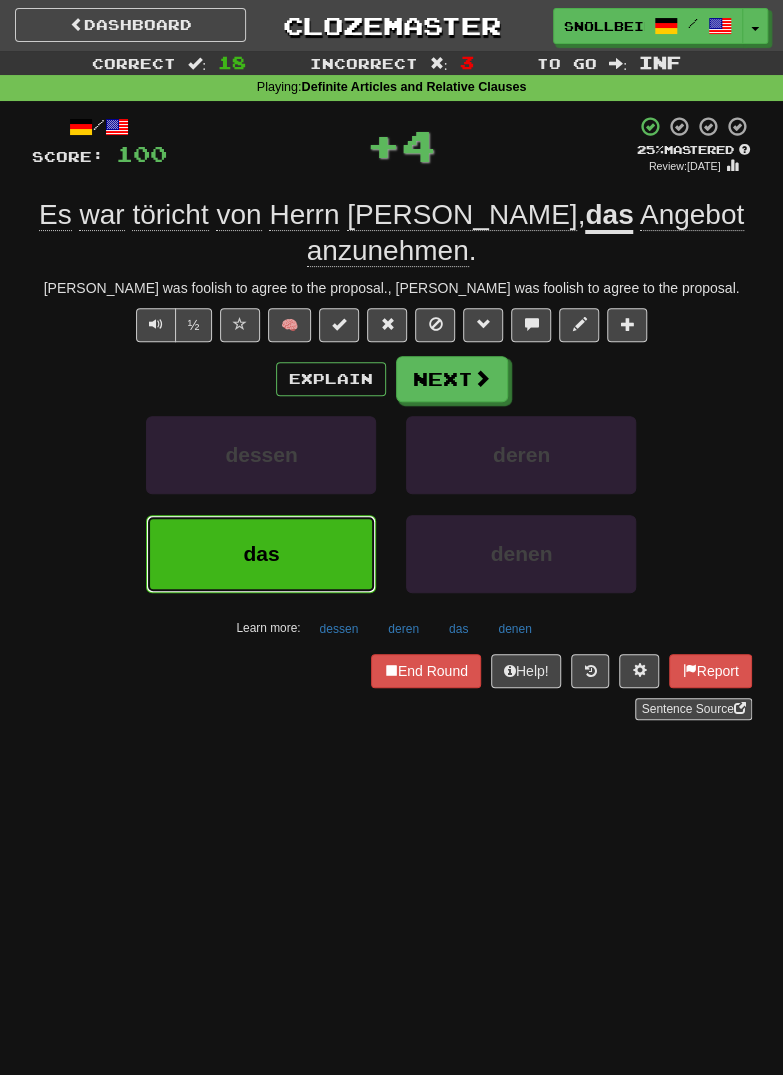 click on "das" at bounding box center [261, 554] 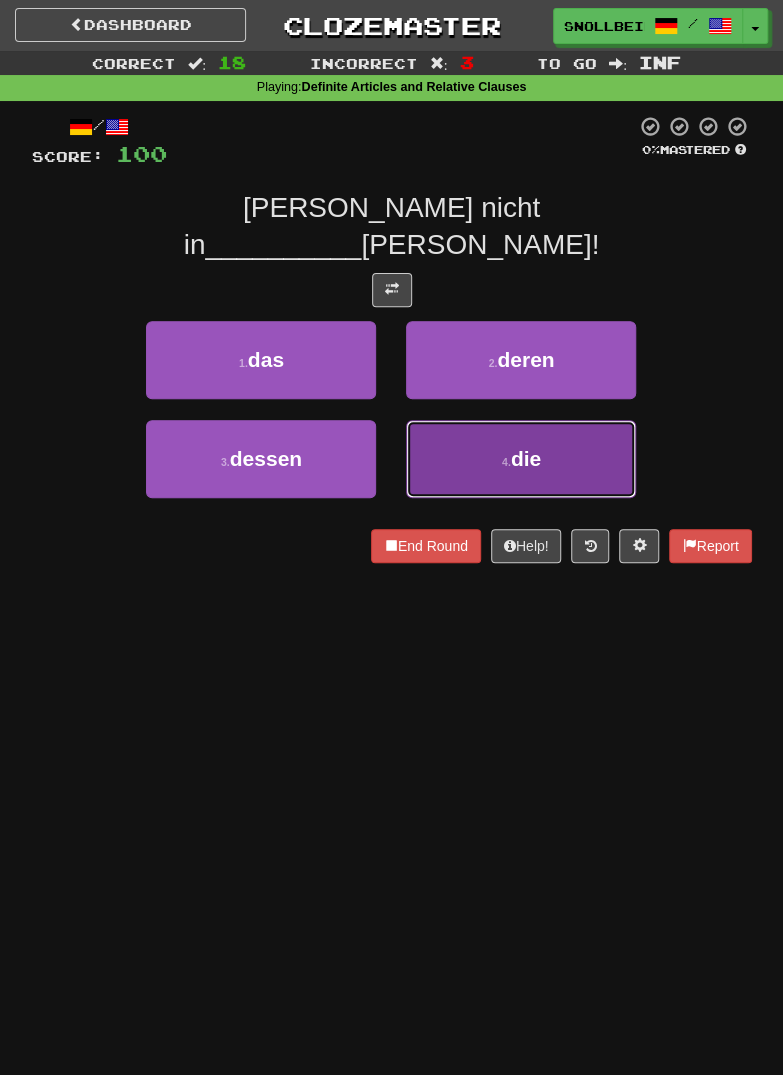 click on "4 .  die" at bounding box center (521, 459) 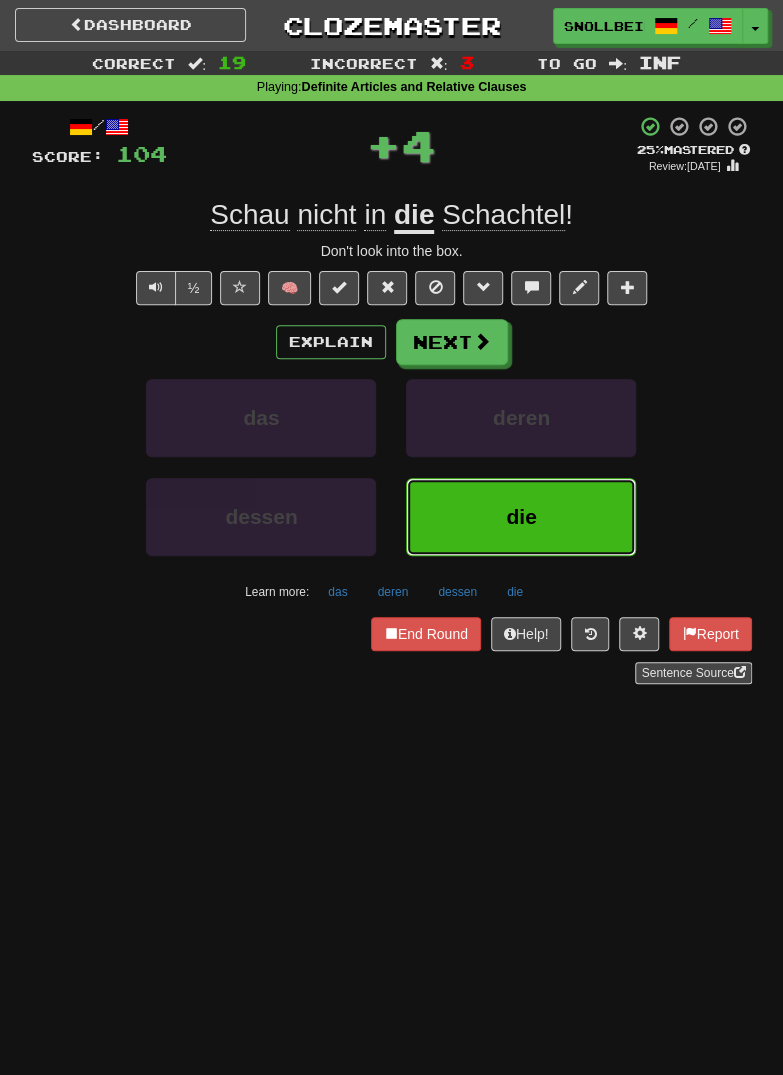 click on "die" at bounding box center (521, 516) 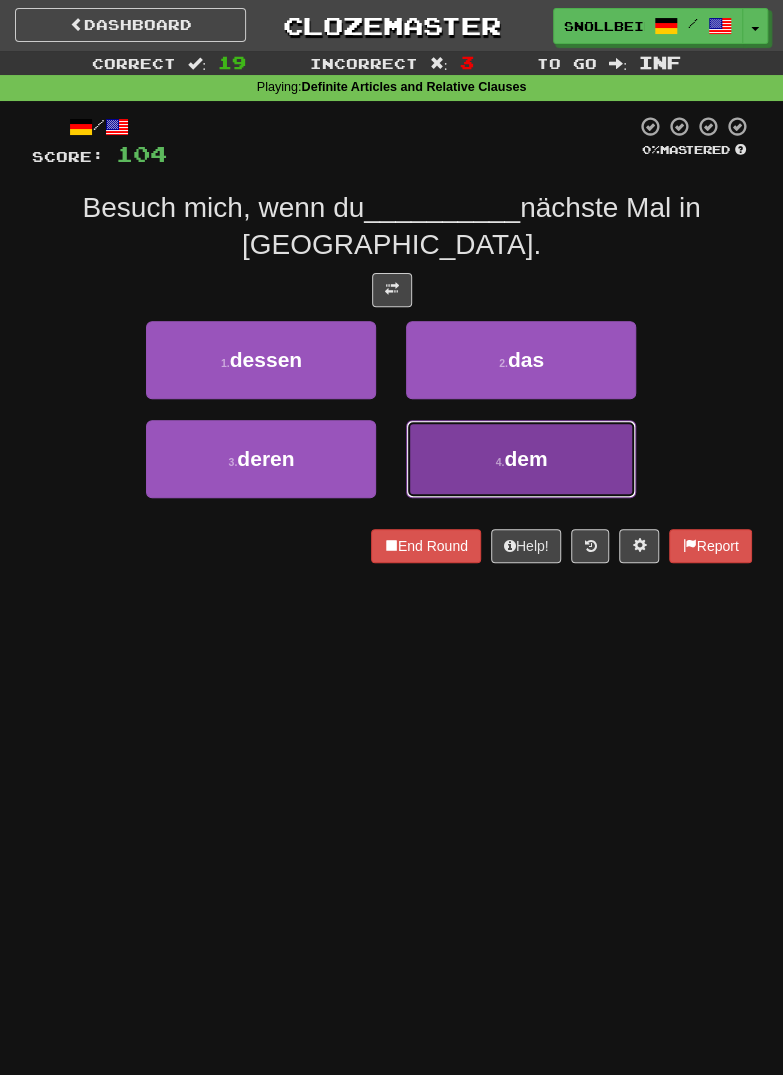 click on "4 .  dem" at bounding box center [521, 459] 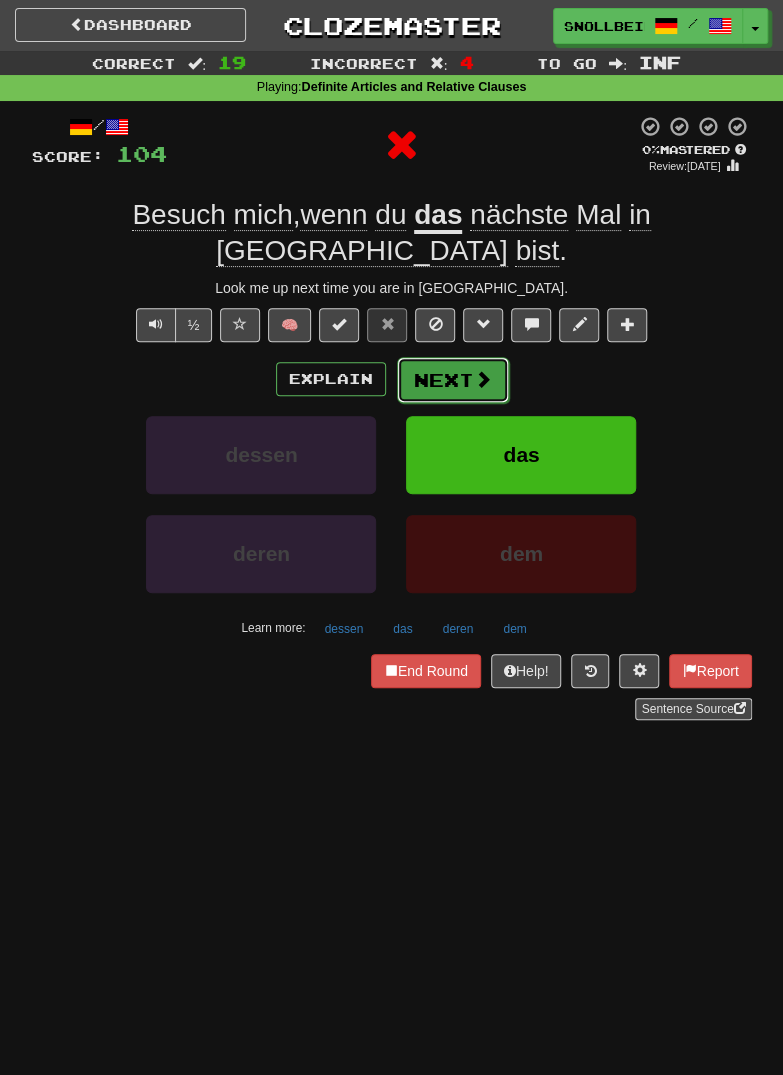 click on "Next" at bounding box center (453, 380) 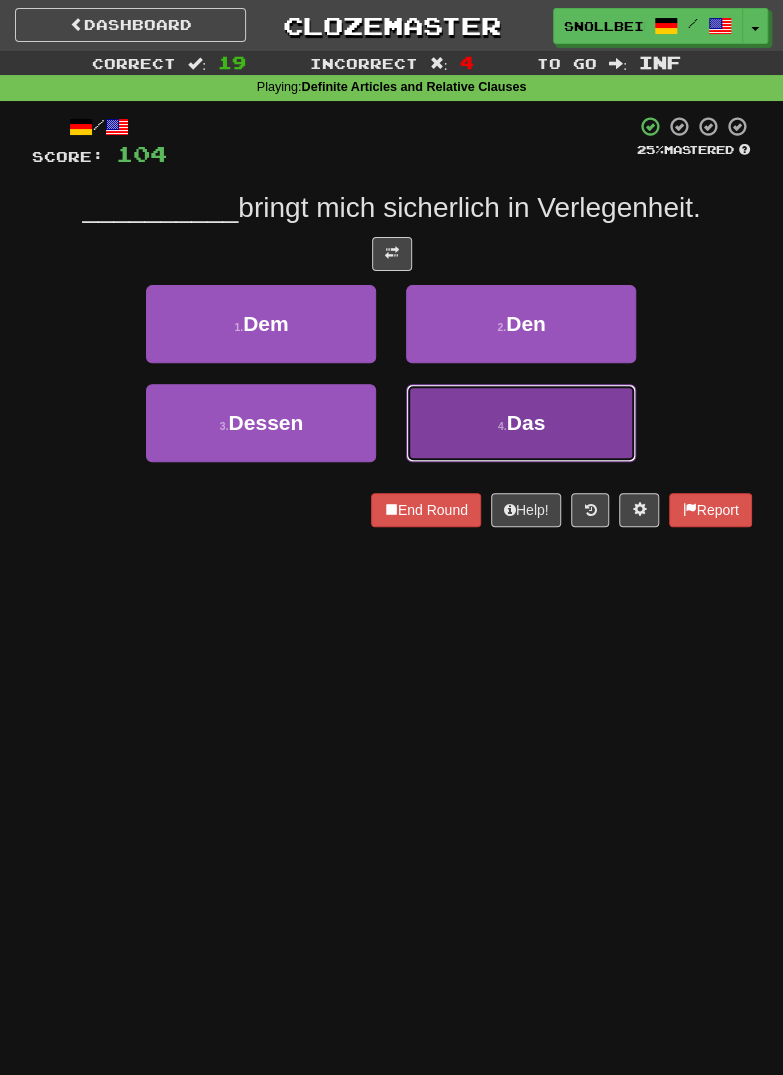click on "4 .  Das" at bounding box center [521, 423] 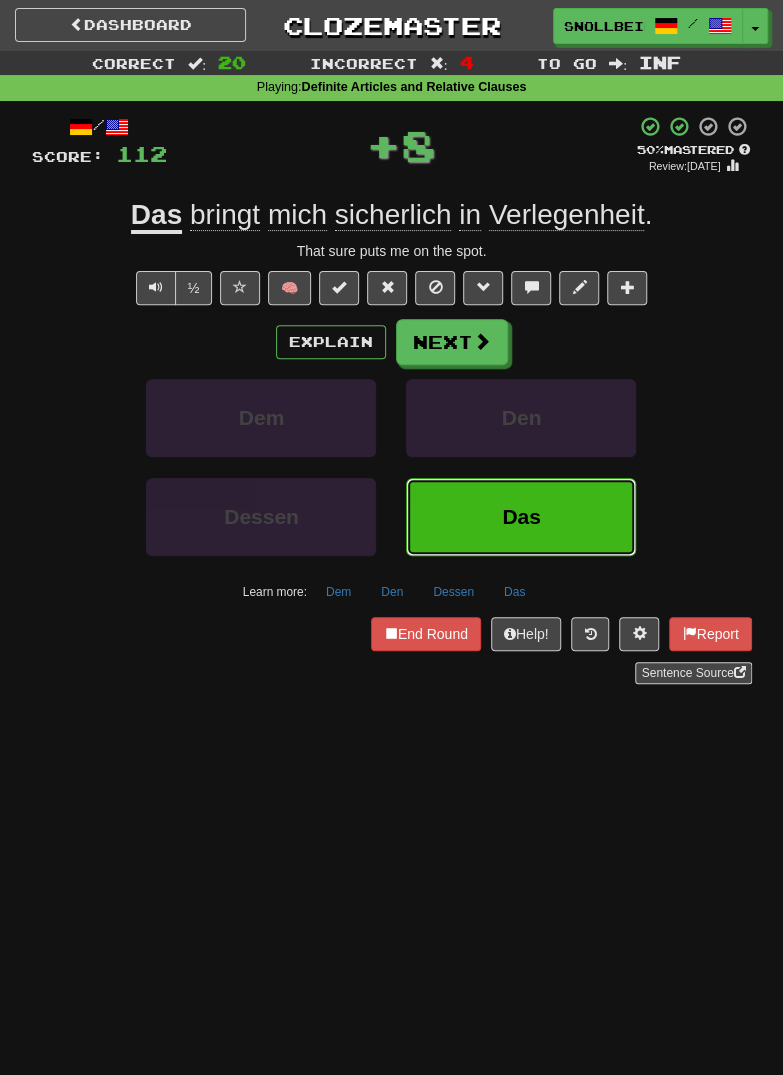 click on "Das" at bounding box center (521, 517) 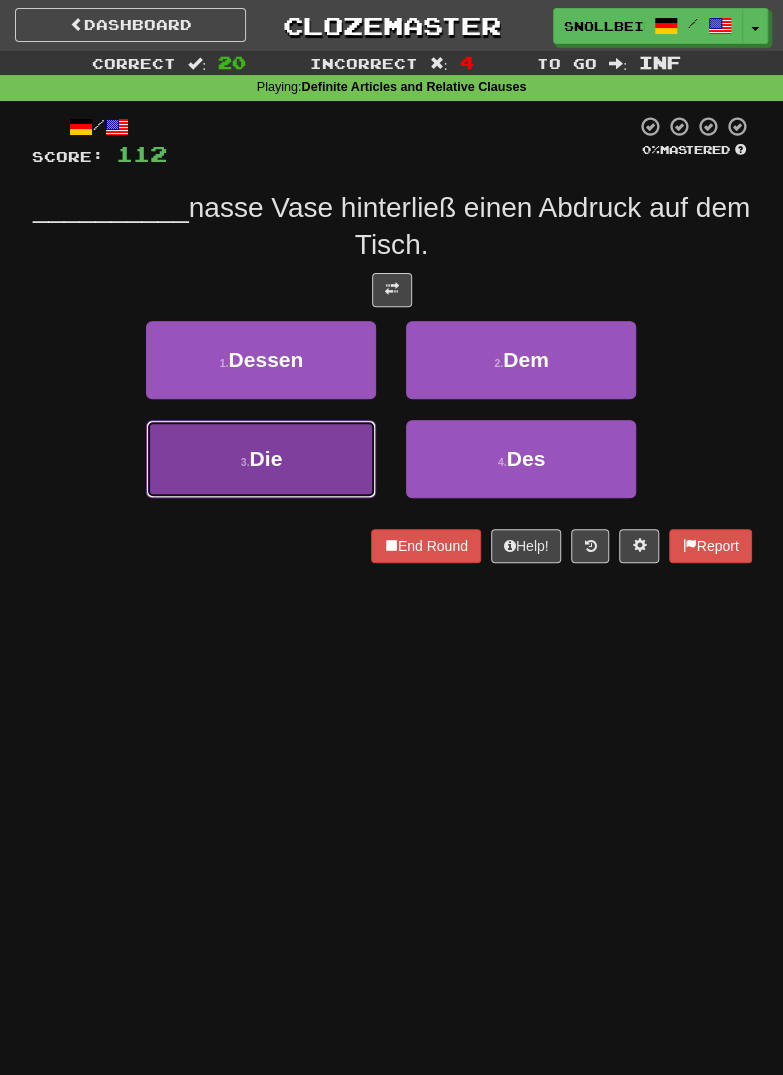 click on "3 .  Die" at bounding box center [261, 459] 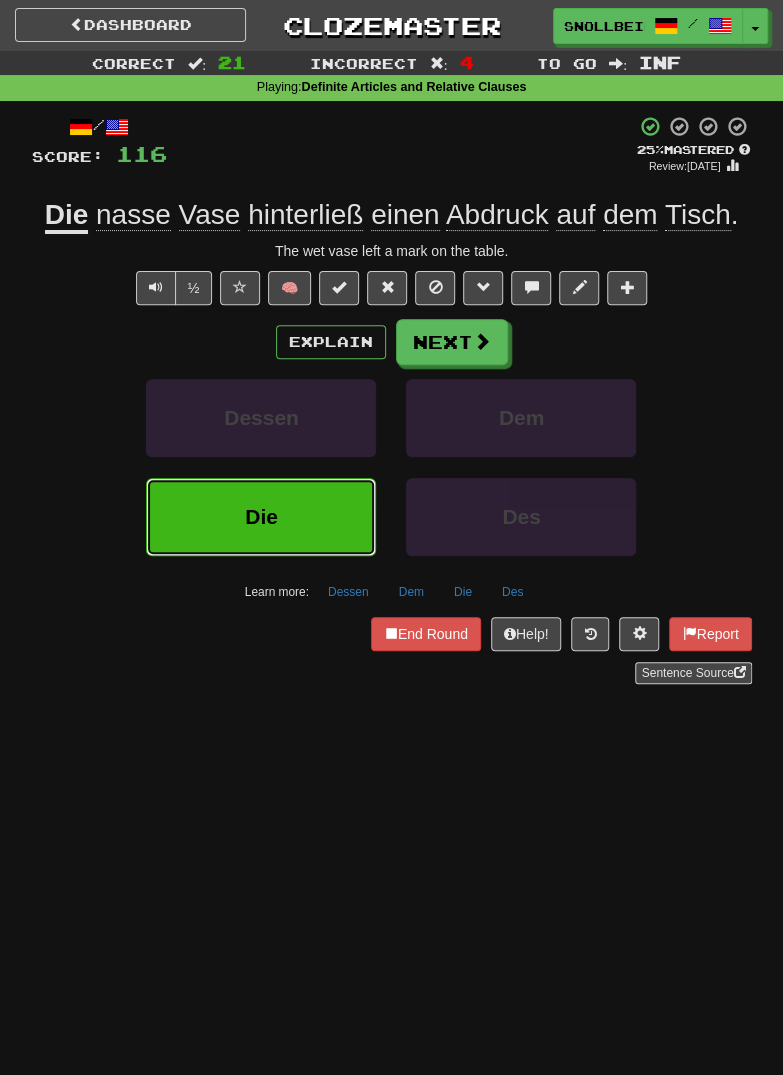 click on "Die" at bounding box center [261, 517] 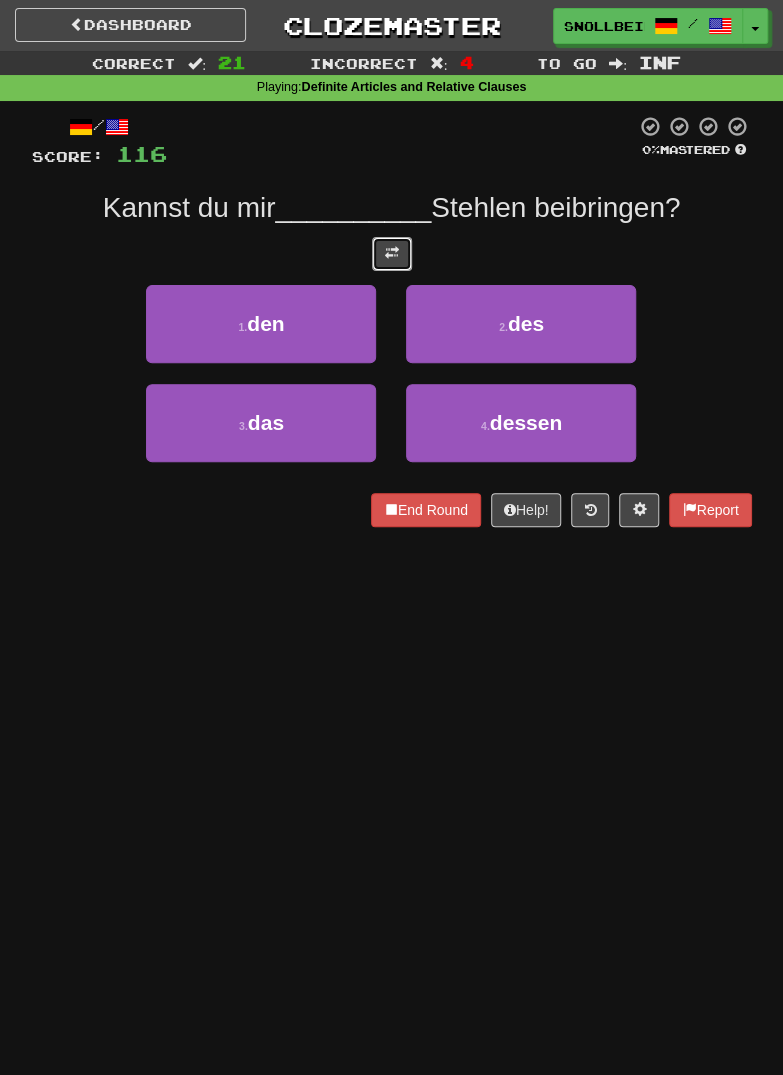 click at bounding box center (392, 253) 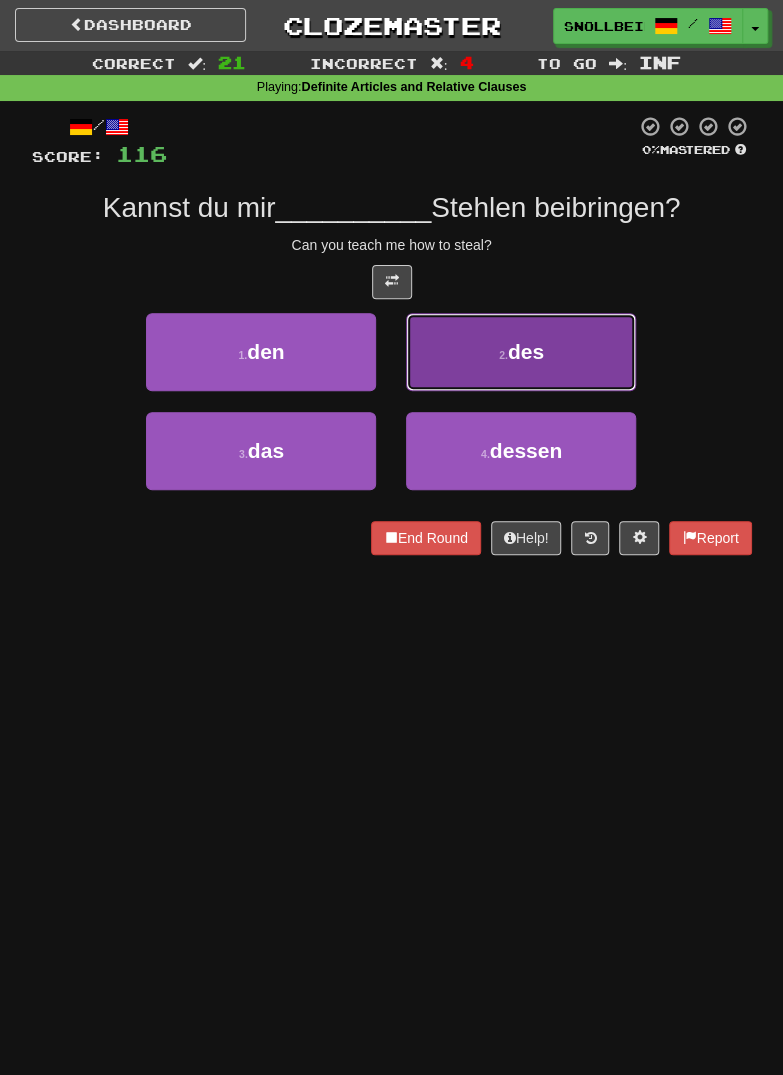 click on "2 .  des" at bounding box center [521, 352] 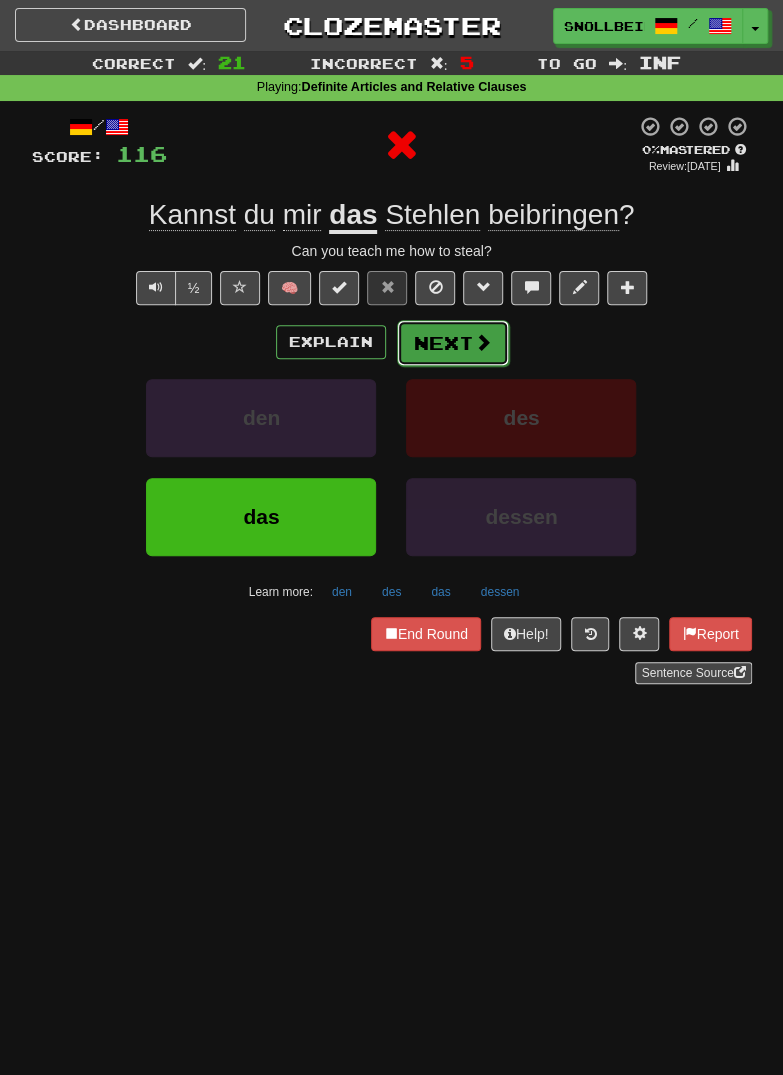 click at bounding box center [483, 342] 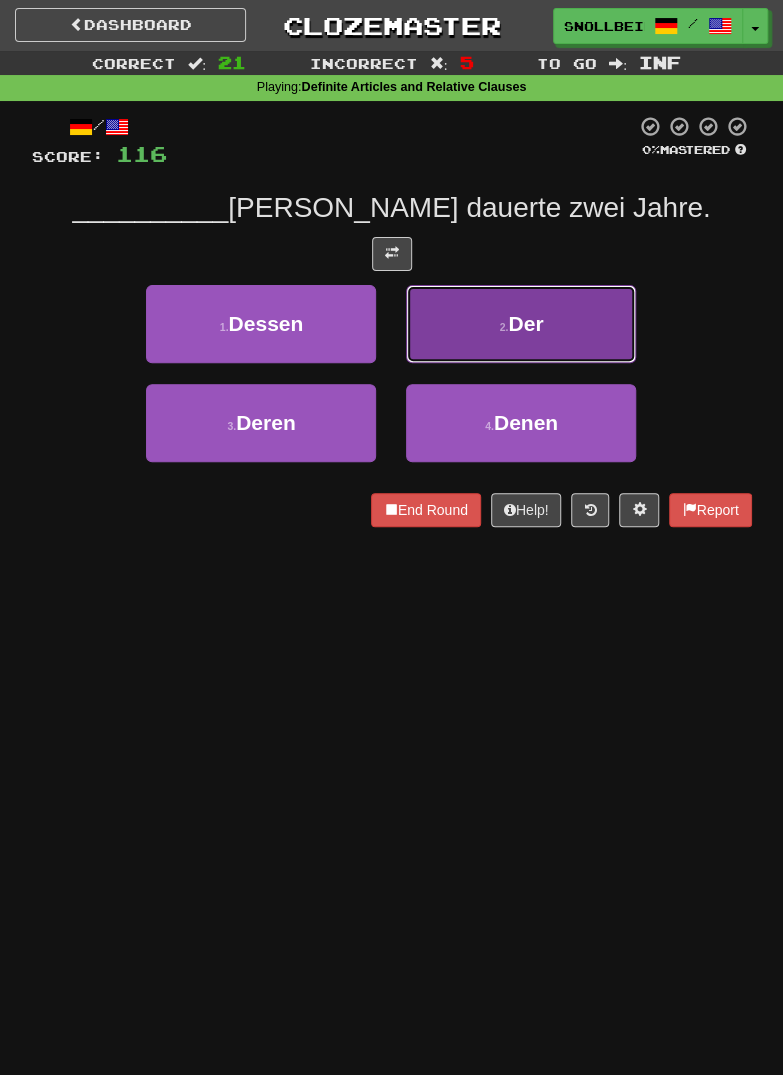 click on "2 .  Der" at bounding box center [521, 324] 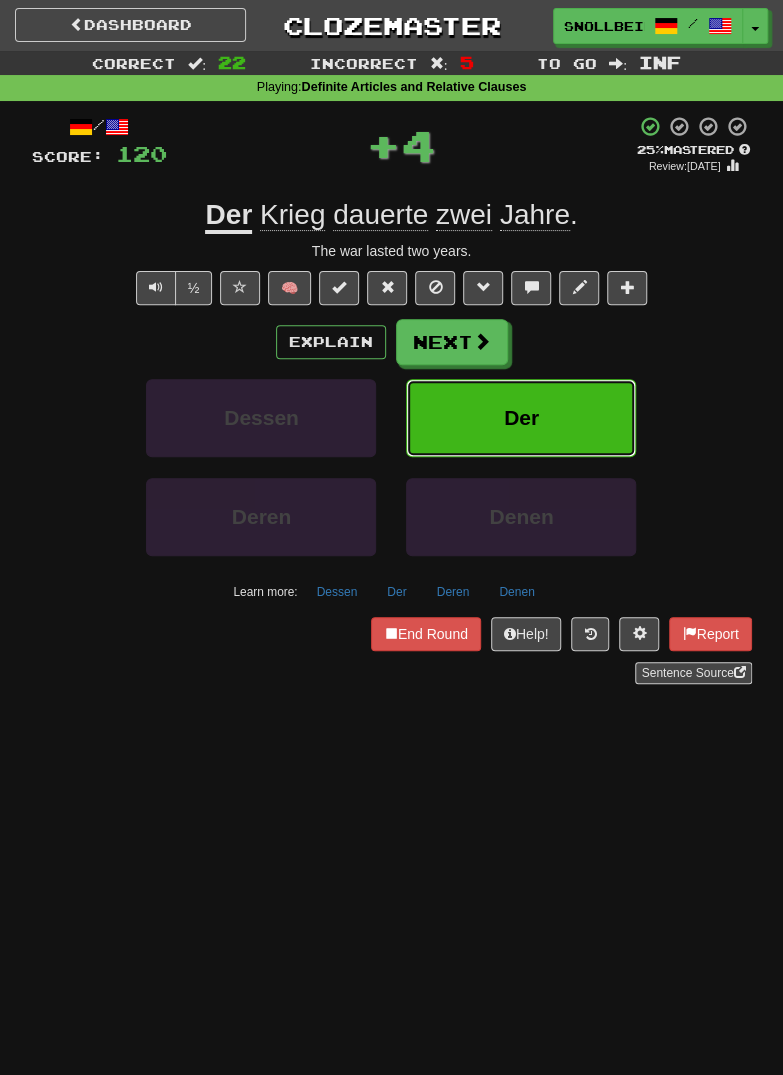 click on "Der" at bounding box center (521, 418) 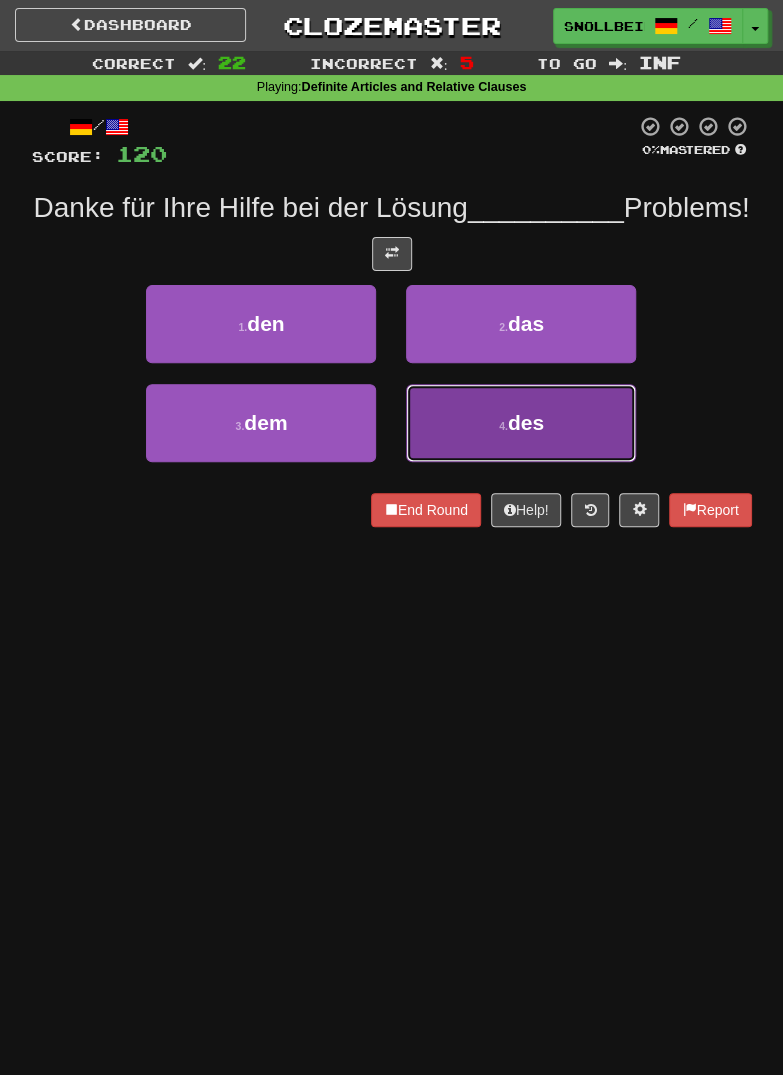 click on "4 .  des" at bounding box center [521, 423] 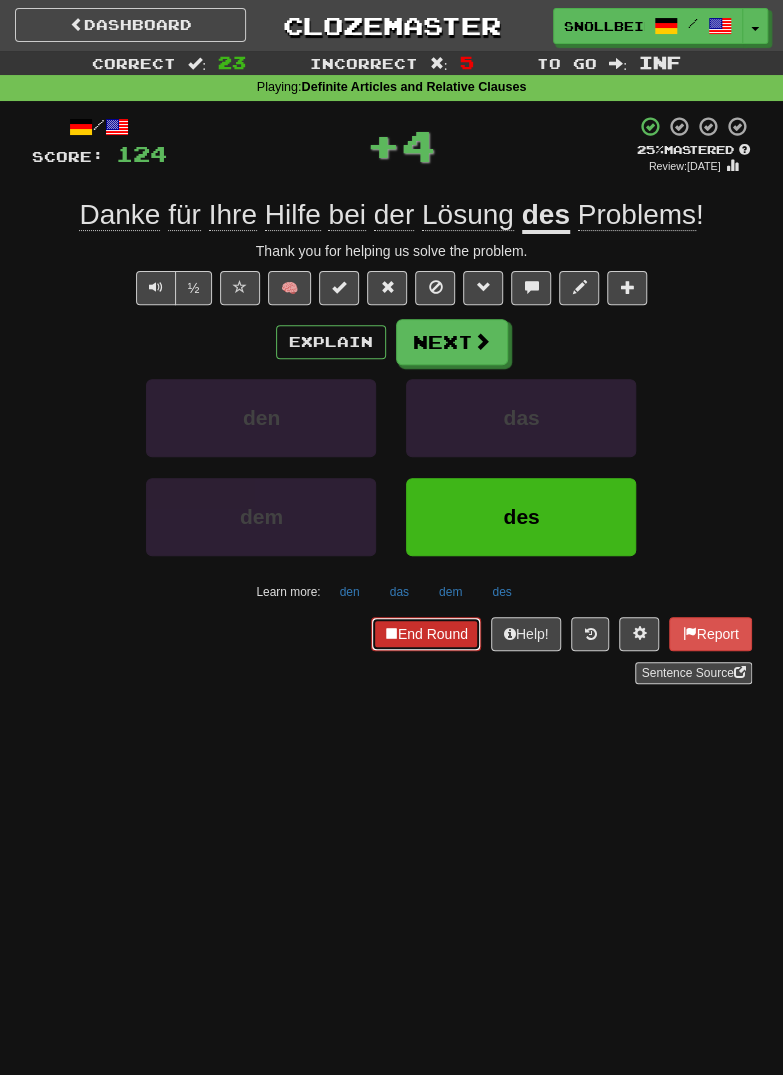 click on "End Round" at bounding box center (426, 634) 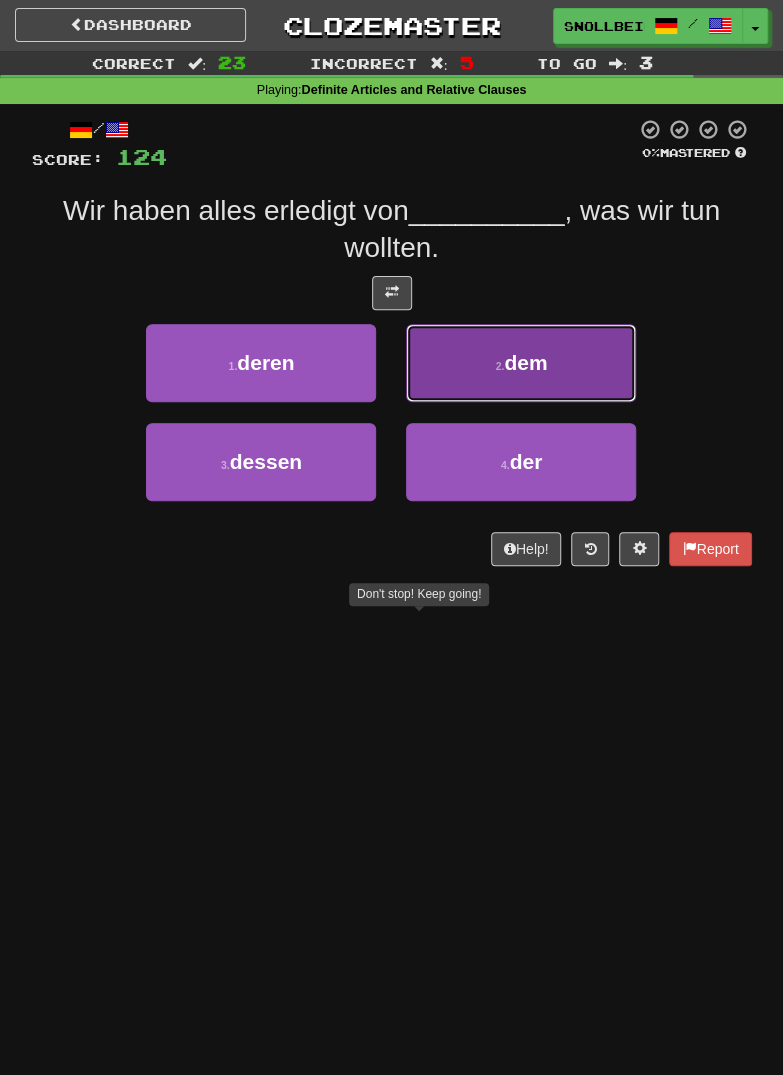click on "2 .  dem" at bounding box center (521, 363) 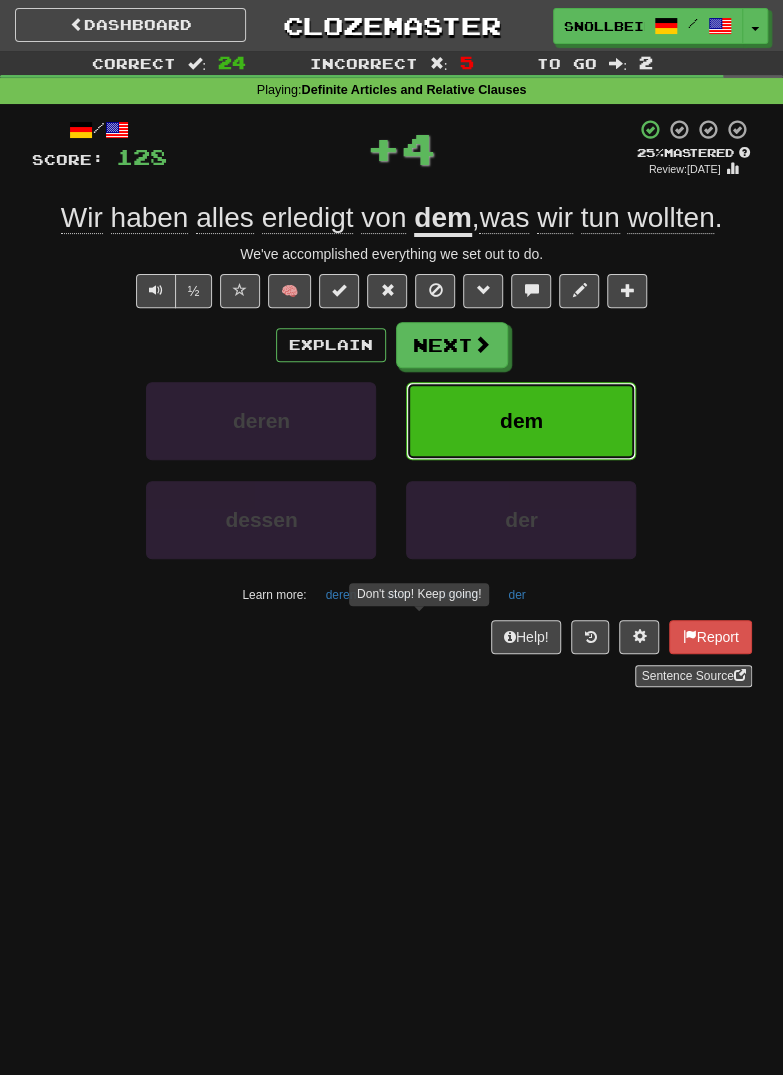click on "dem" at bounding box center [521, 421] 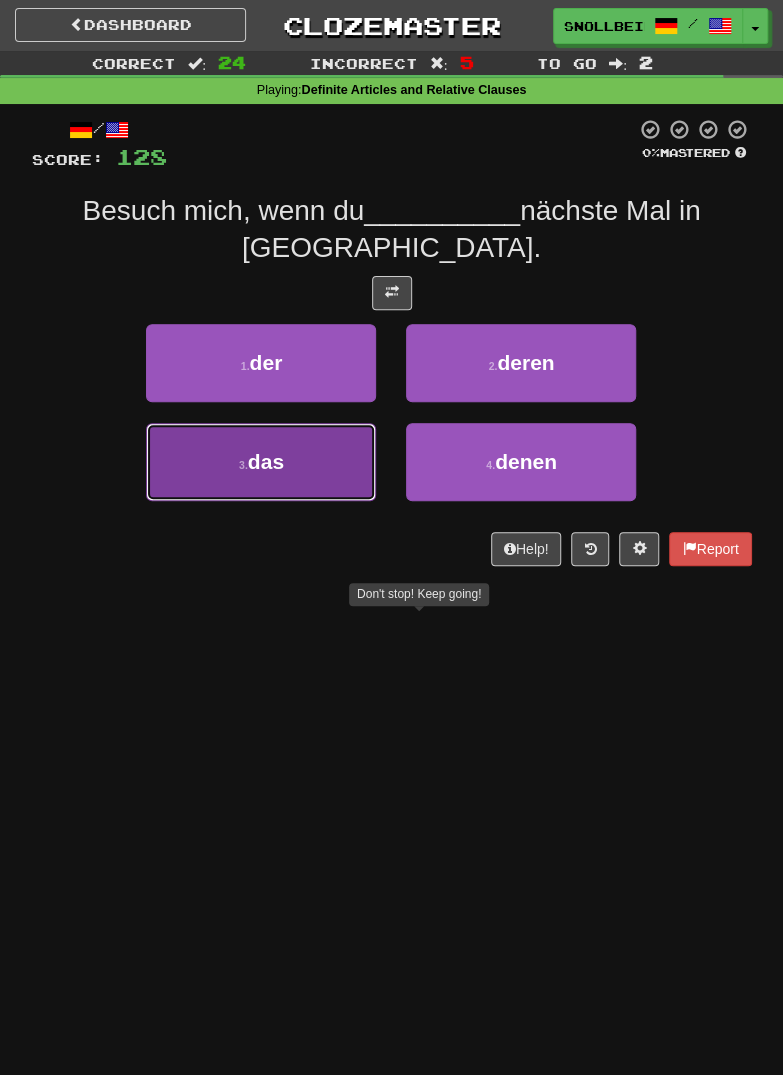 click on "3 .  das" at bounding box center (261, 462) 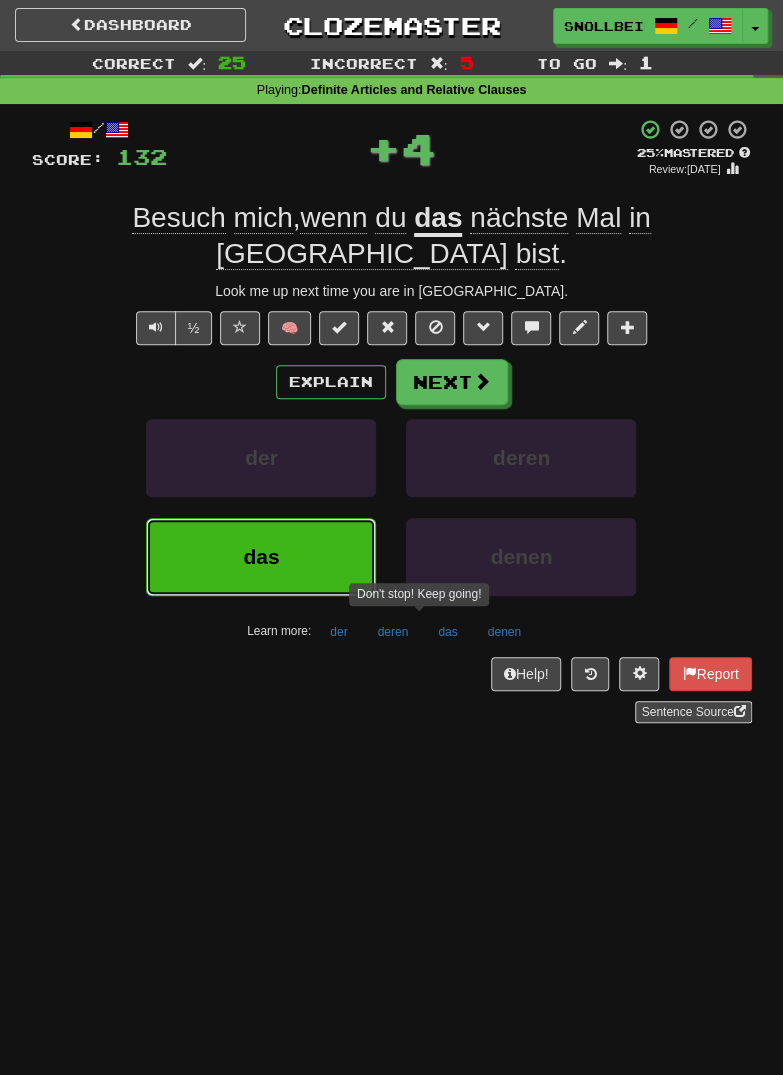click on "das" at bounding box center (261, 556) 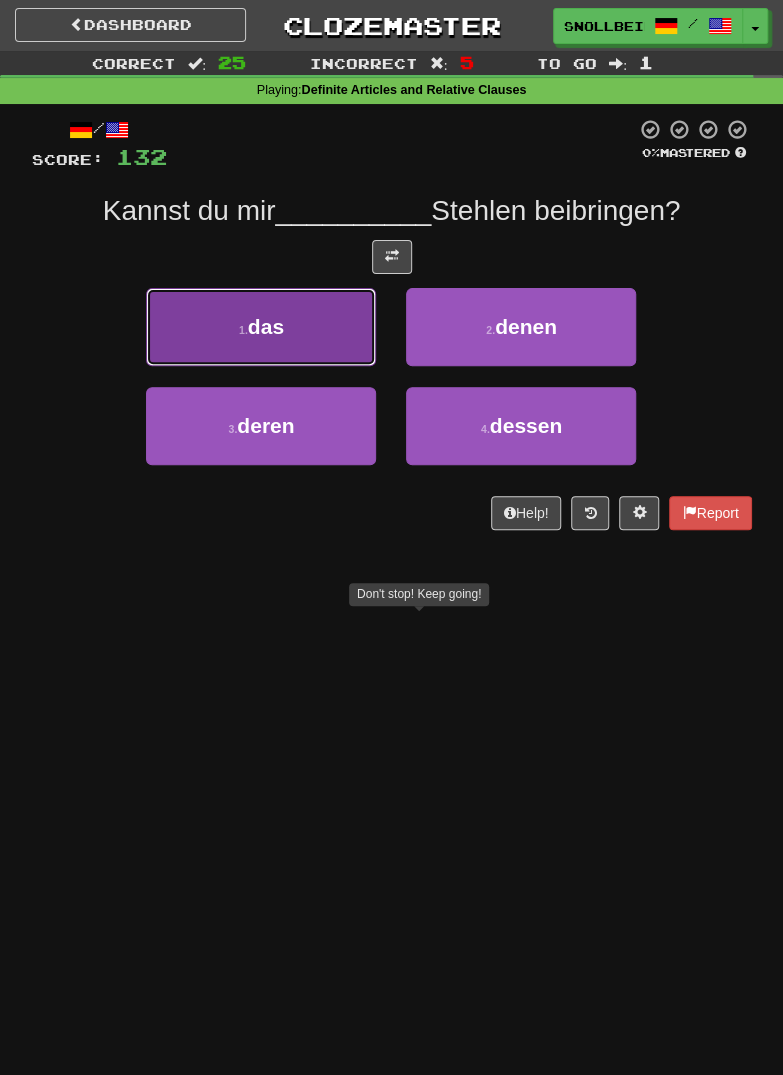 click on "1 .  das" at bounding box center (261, 327) 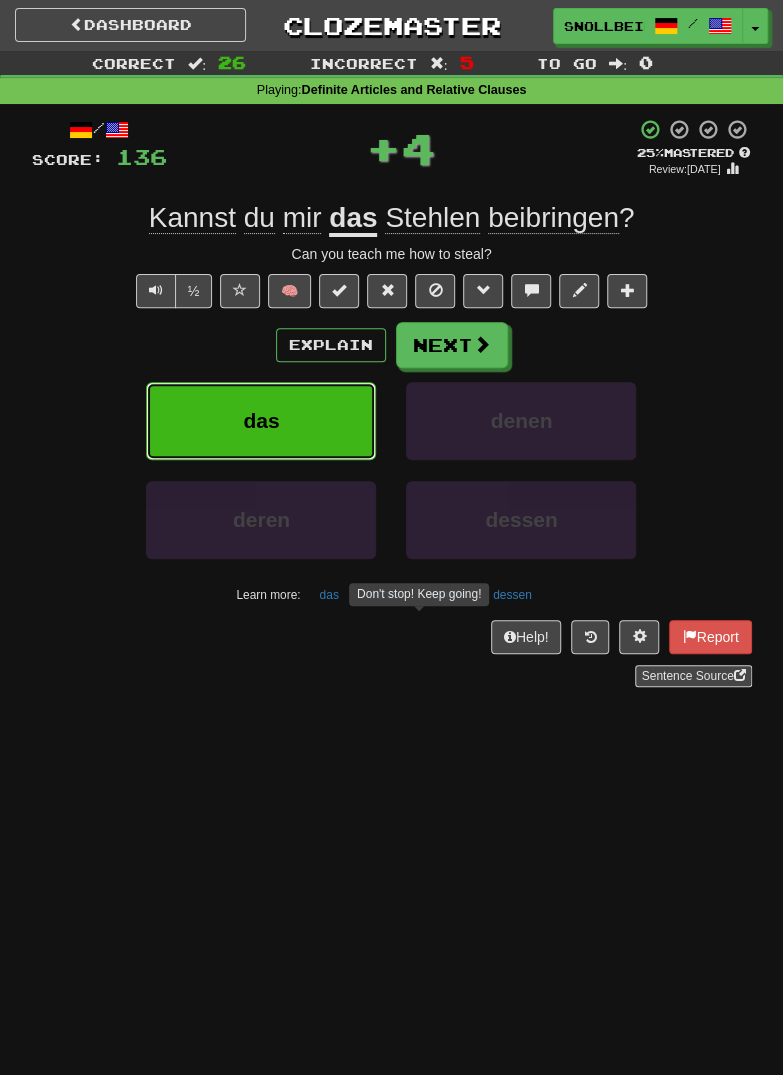 click on "das" at bounding box center (261, 421) 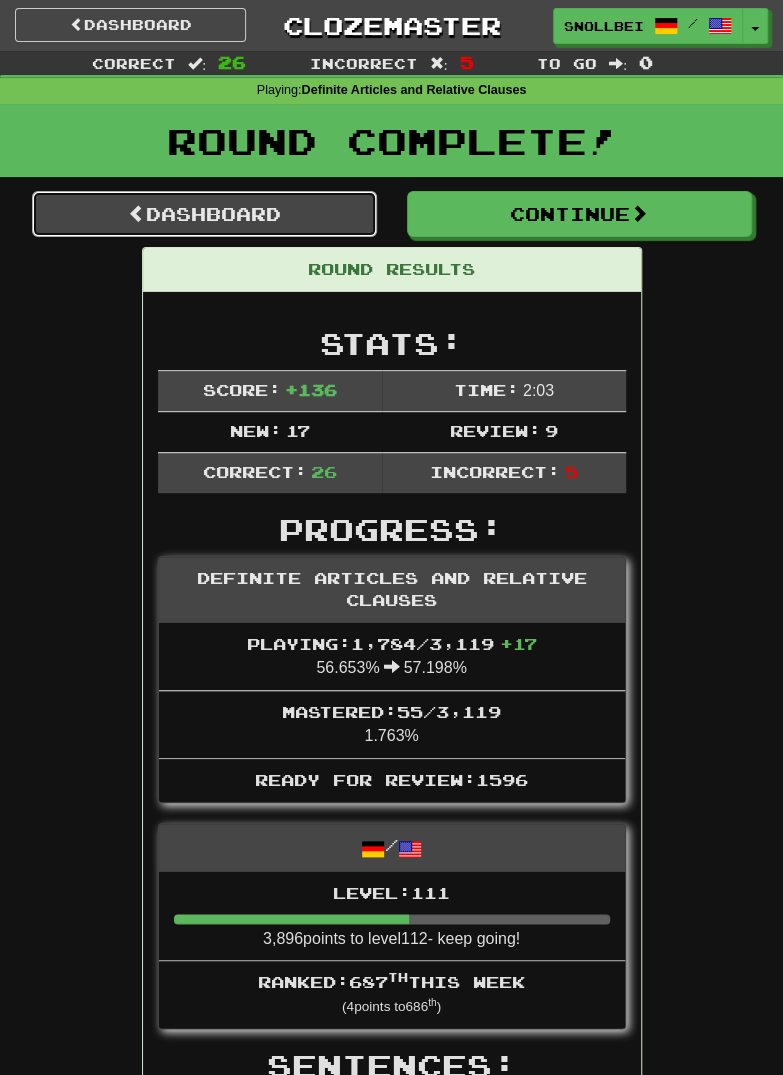 click on "Dashboard" at bounding box center [204, 214] 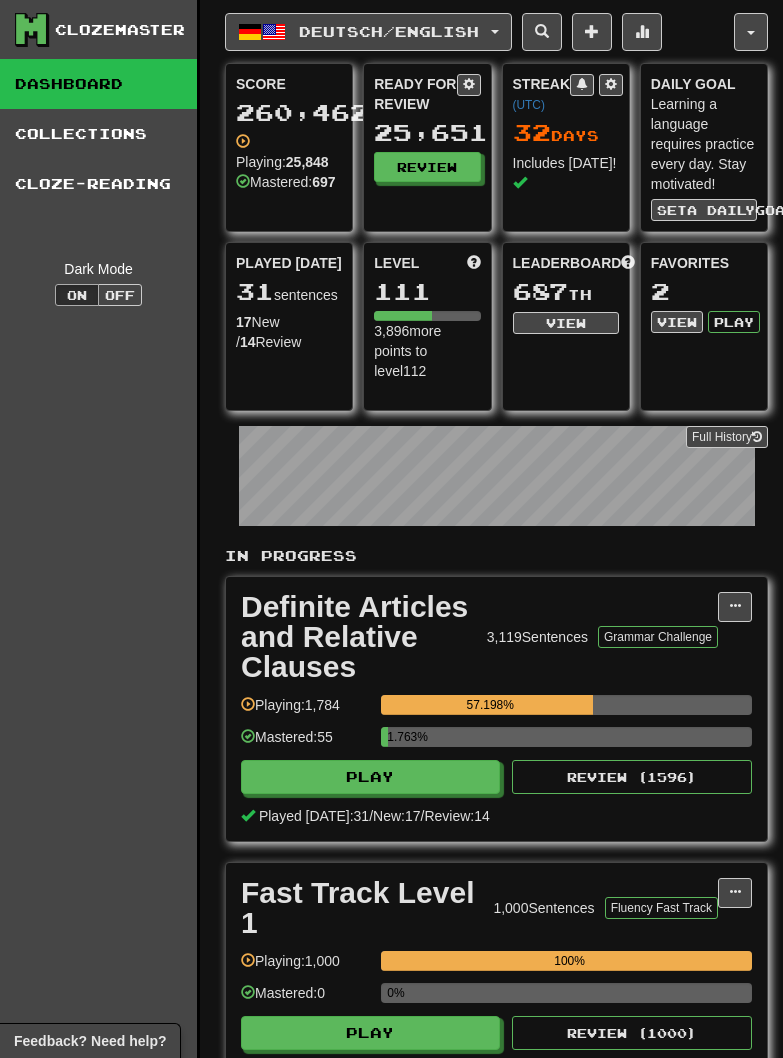 scroll, scrollTop: 0, scrollLeft: 0, axis: both 